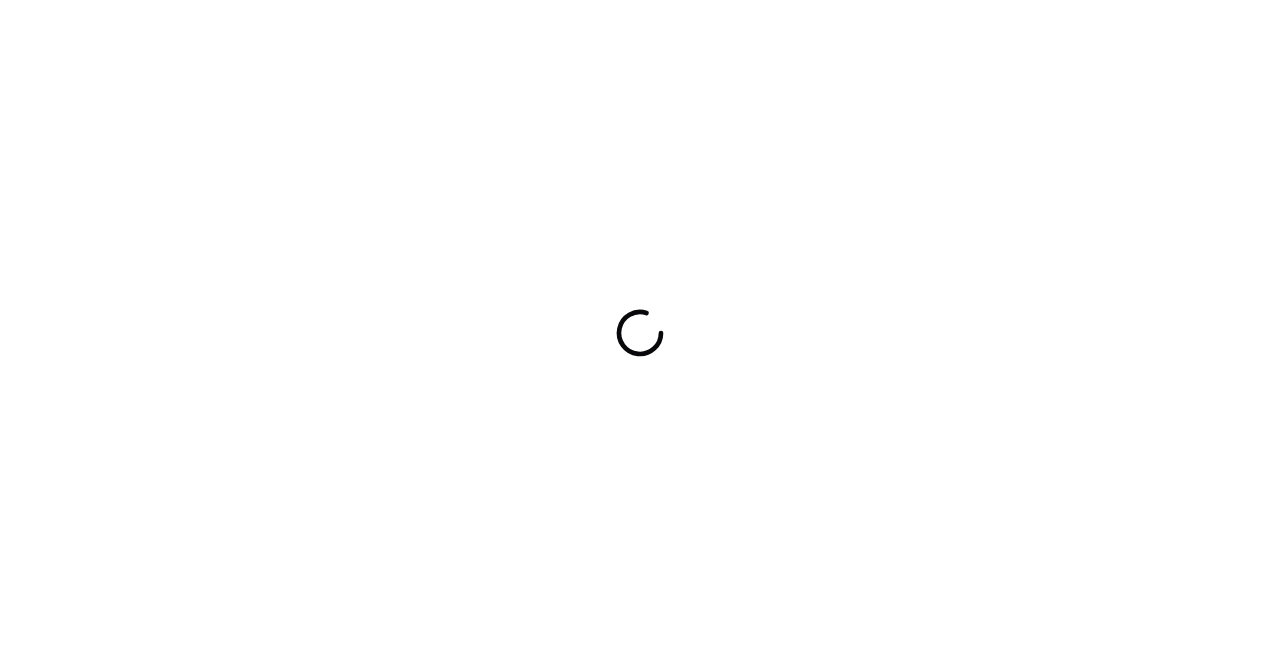 scroll, scrollTop: 0, scrollLeft: 0, axis: both 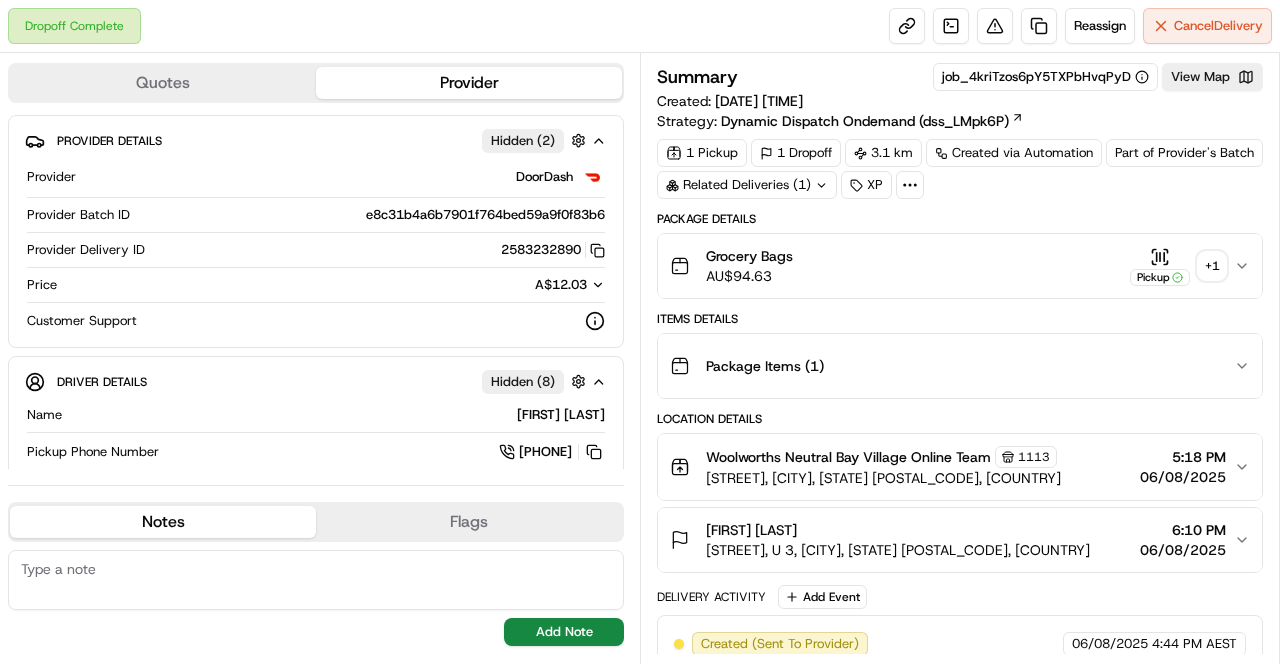 click on "+ 1" at bounding box center (1212, 266) 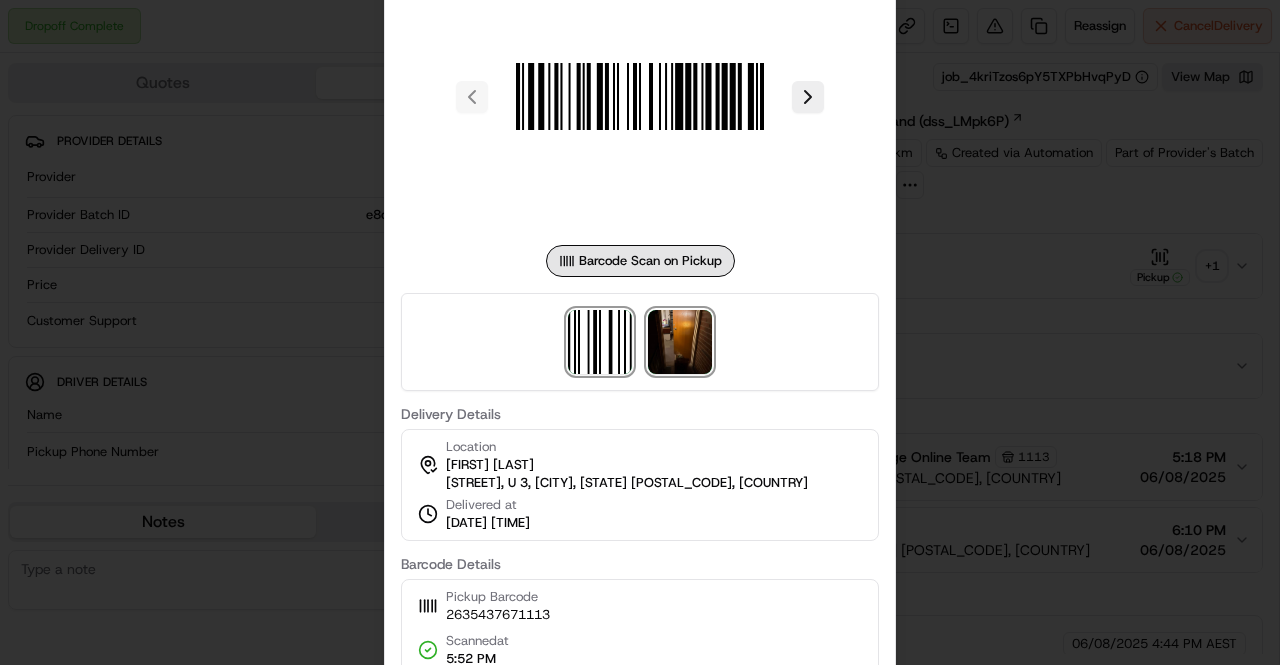 click at bounding box center [680, 342] 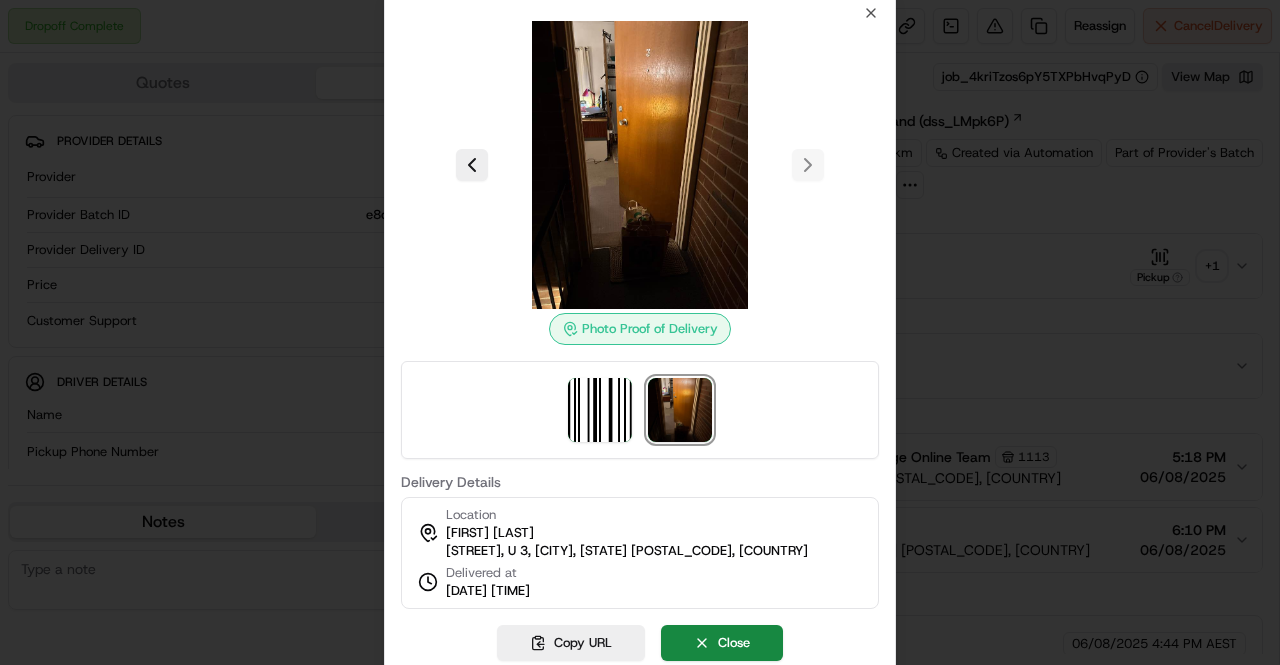 click at bounding box center (640, 332) 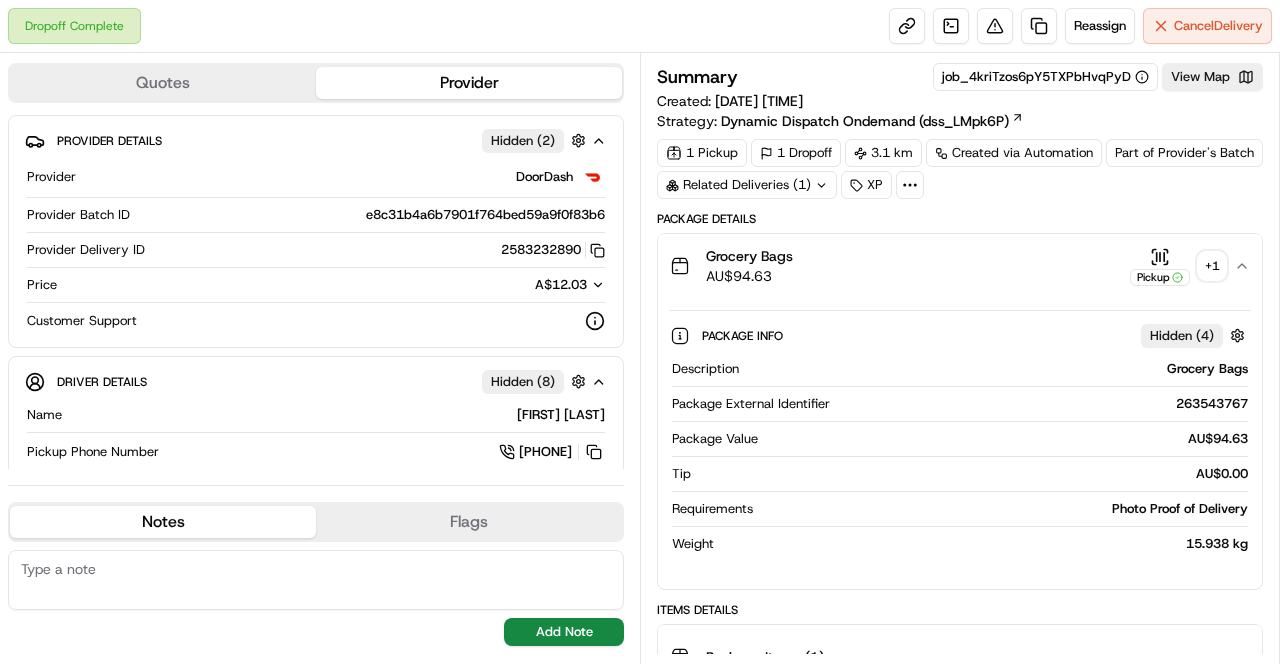 click on "Grocery Bags AU$ 94.63 Pickup + 1" at bounding box center [960, 266] 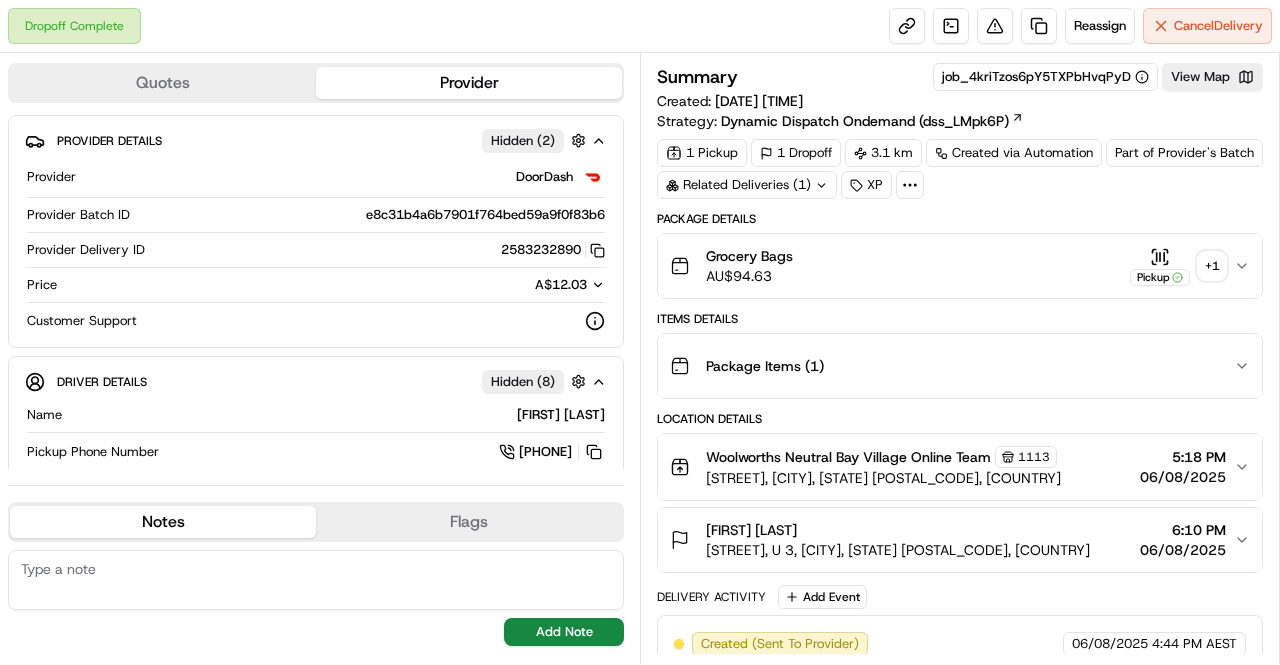 click on "Related Deliveries   (1)" at bounding box center (747, 185) 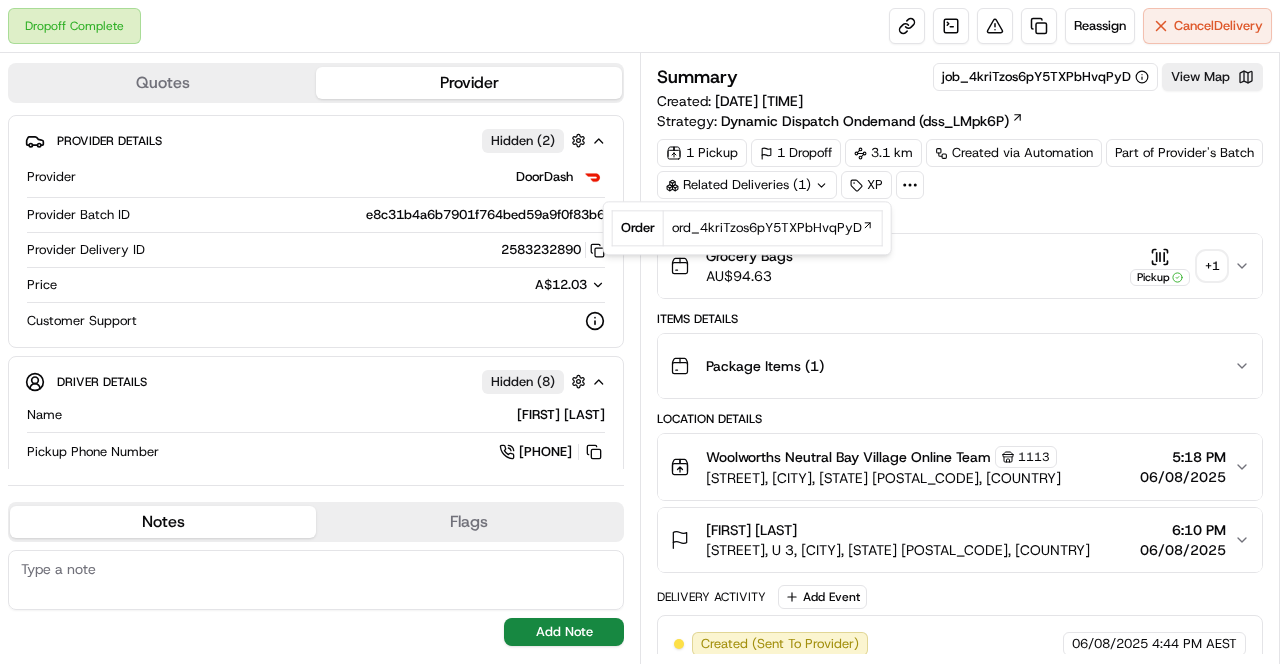 click on "Summary job_4kriTzos6pY5TXPbHvqPyD View Map  Created:   06/08/2025 4:44 PM Strategy:   Dynamic Dispatch Ondemand (dss_LMpk6P) 1   Pickup 1   Dropoff 3.1 km Created via Automation Part of Provider's Batch Related Deliveries   (1) XP Package Details Grocery Bags AU$ 94.63 Pickup + 1 Items Details Package Items ( 1 ) Location Details Woolworths Neutral Bay Village Online Team 1113 1-7 Rangers Road, Neutral Bay, NSW 2089, AU 5:18 PM 06/08/2025  JOANN MCKAY 17 Mitchell Rd, U 3, Mosman, NSW 2088, AU 6:10 PM 06/08/2025 Delivery Activity Add Event Created (Sent To Provider) DoorDash 06/08/2025 4:44 PM AEST Not Assigned Driver DoorDash 06/08/2025 4:44 PM AEST Preparing Order HomeRun 06/08/2025 4:45 PM AEST Order Ready At Store HomeRun 06/08/2025 4:59 PM AEST Assigned Driver DoorDash 06/08/2025 5:05 PM AEST Driver Updated Burcu B. DoorDash 06/08/2025 5:05 PM AEST Not Assigned Driver DoorDash 06/08/2025 5:07 PM AEST Driver Delay SMS Sent HomeRun 06/08/2025 5:24 PM AEST Assigned Driver DoorDash 06/08/2025 5:26 PM AEST" at bounding box center [960, 800] 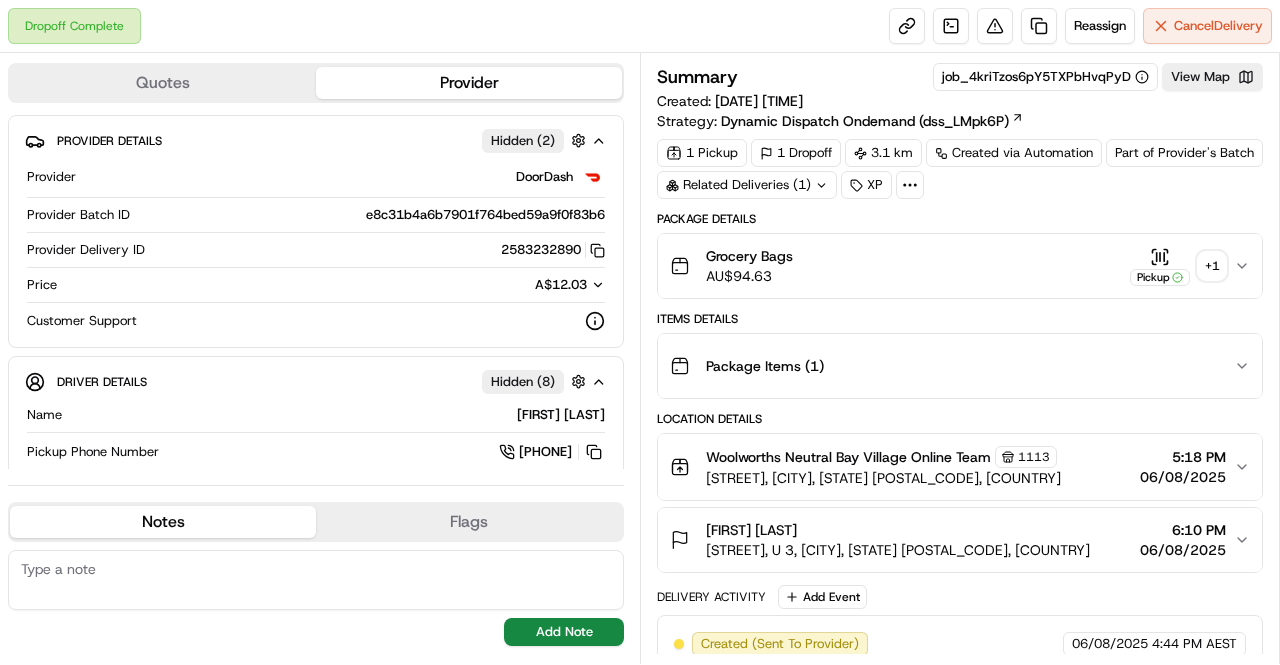 click on "1   Pickup 1   Dropoff 3.1 km Created via Automation Part of Provider's Batch Related Deliveries   (1) XP" at bounding box center (960, 169) 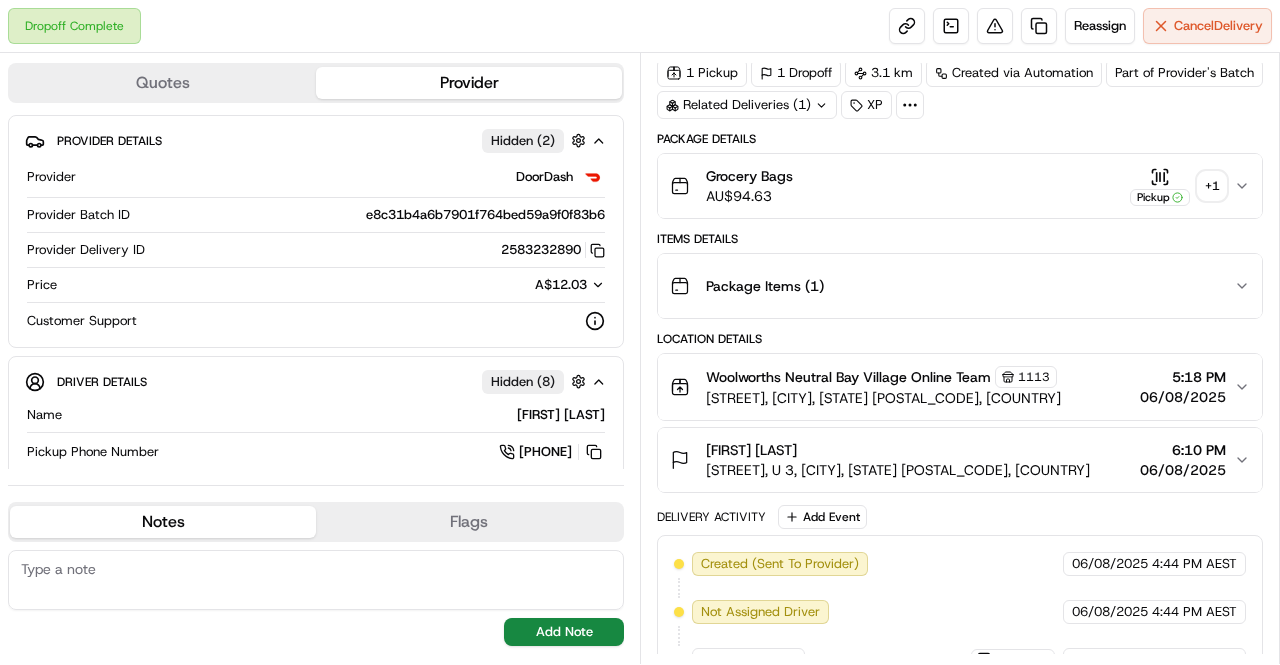 scroll, scrollTop: 0, scrollLeft: 0, axis: both 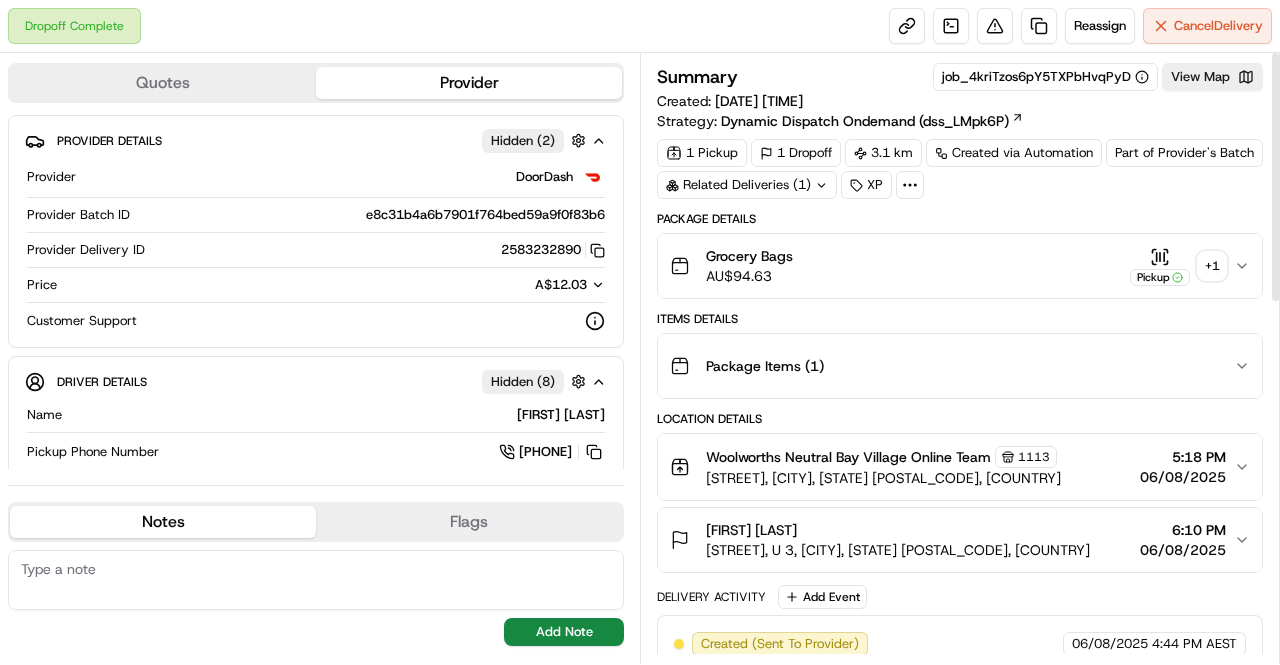 click on "Summary job_4kriTzos6pY5TXPbHvqPyD View Map  Created:   06/08/2025 4:44 PM Strategy:   Dynamic Dispatch Ondemand (dss_LMpk6P) 1   Pickup 1   Dropoff 3.1 km Created via Automation Part of Provider's Batch Related Deliveries   (1) XP Package Details Grocery Bags AU$ 94.63 Pickup + 1 Items Details Package Items ( 1 ) Location Details Woolworths Neutral Bay Village Online Team 1113 1-7 Rangers Road, Neutral Bay, NSW 2089, AU 5:18 PM 06/08/2025  JOANN MCKAY 17 Mitchell Rd, U 3, Mosman, NSW 2088, AU 6:10 PM 06/08/2025 Delivery Activity Add Event Created (Sent To Provider) DoorDash 06/08/2025 4:44 PM AEST Not Assigned Driver DoorDash 06/08/2025 4:44 PM AEST Preparing Order HomeRun 06/08/2025 4:45 PM AEST Order Ready At Store HomeRun 06/08/2025 4:59 PM AEST Assigned Driver DoorDash 06/08/2025 5:05 PM AEST Driver Updated Burcu B. DoorDash 06/08/2025 5:05 PM AEST Not Assigned Driver DoorDash 06/08/2025 5:07 PM AEST Driver Delay SMS Sent HomeRun 06/08/2025 5:24 PM AEST Assigned Driver DoorDash 06/08/2025 5:26 PM AEST" at bounding box center [960, 800] 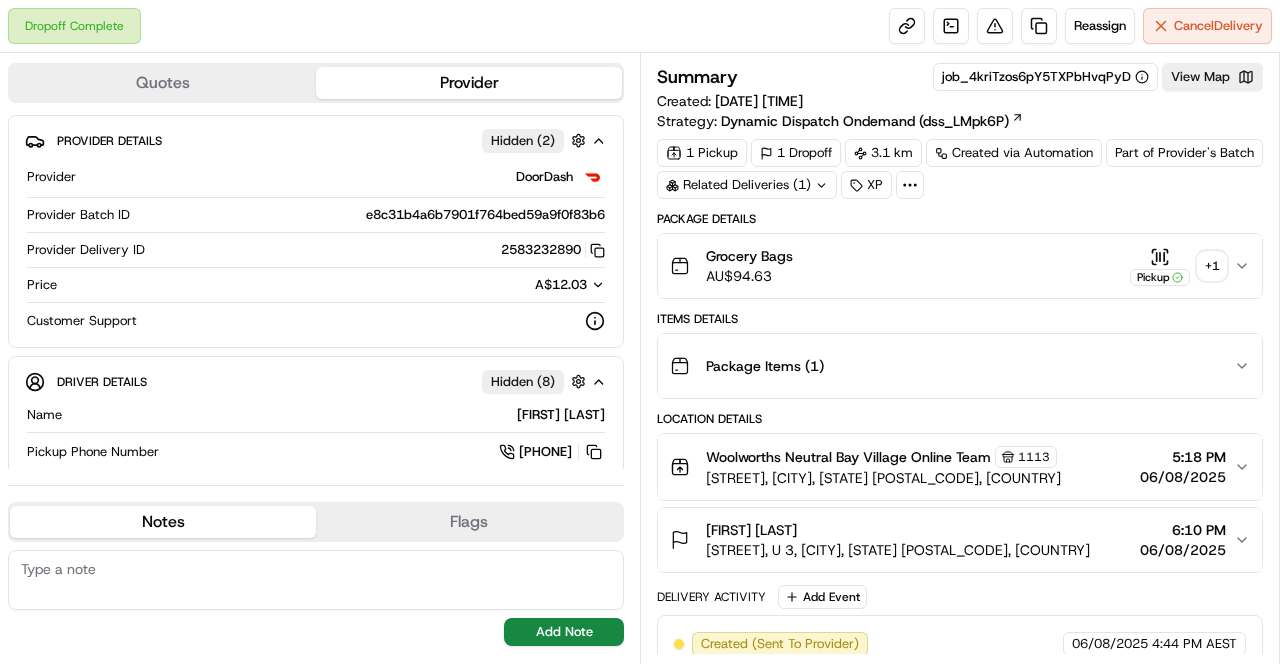 click 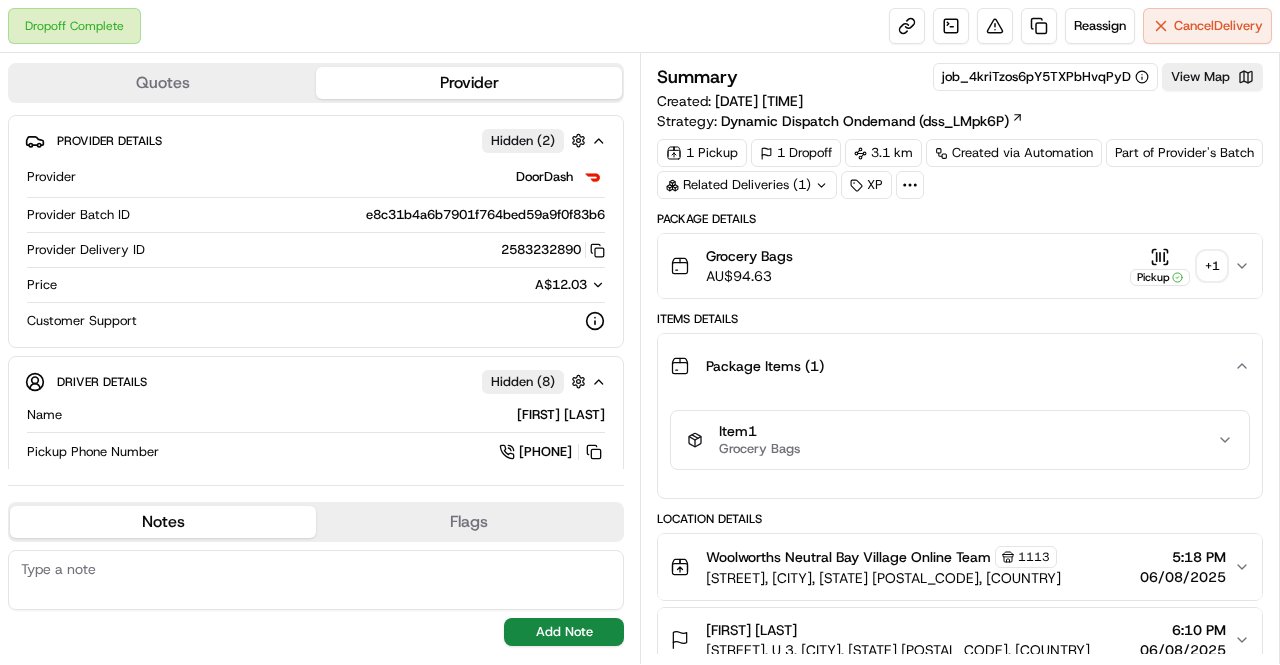 click 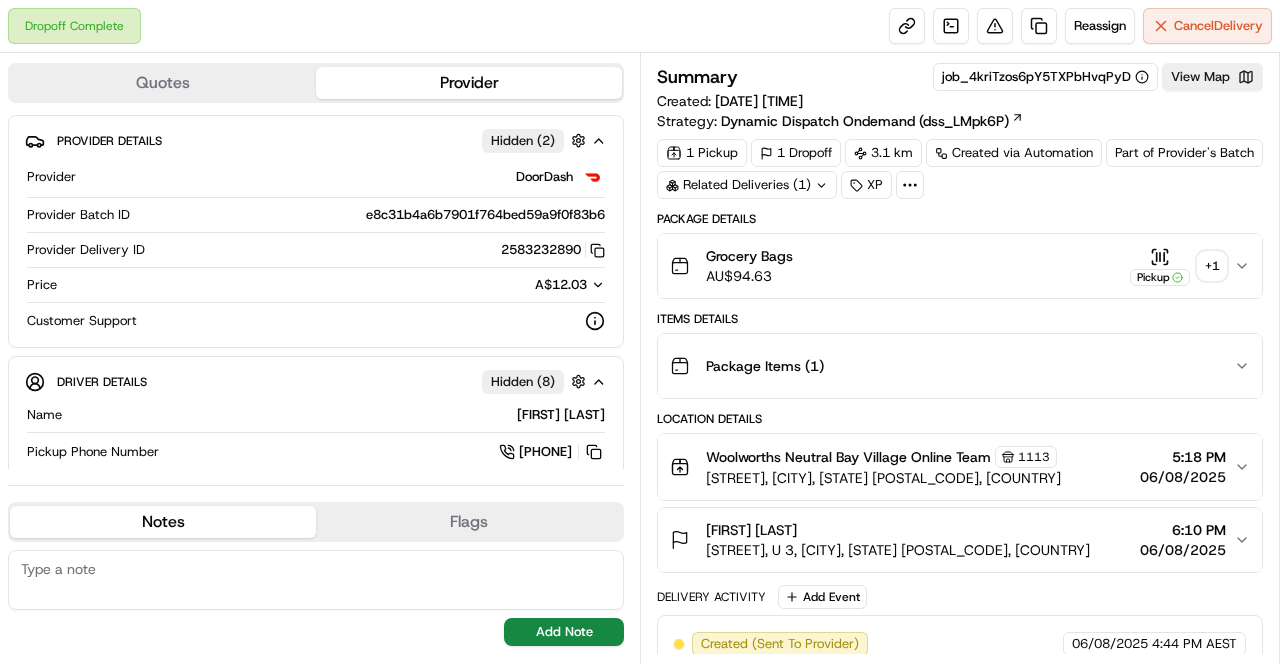 click on "Grocery Bags AU$ 94.63 Pickup + 1" at bounding box center (960, 266) 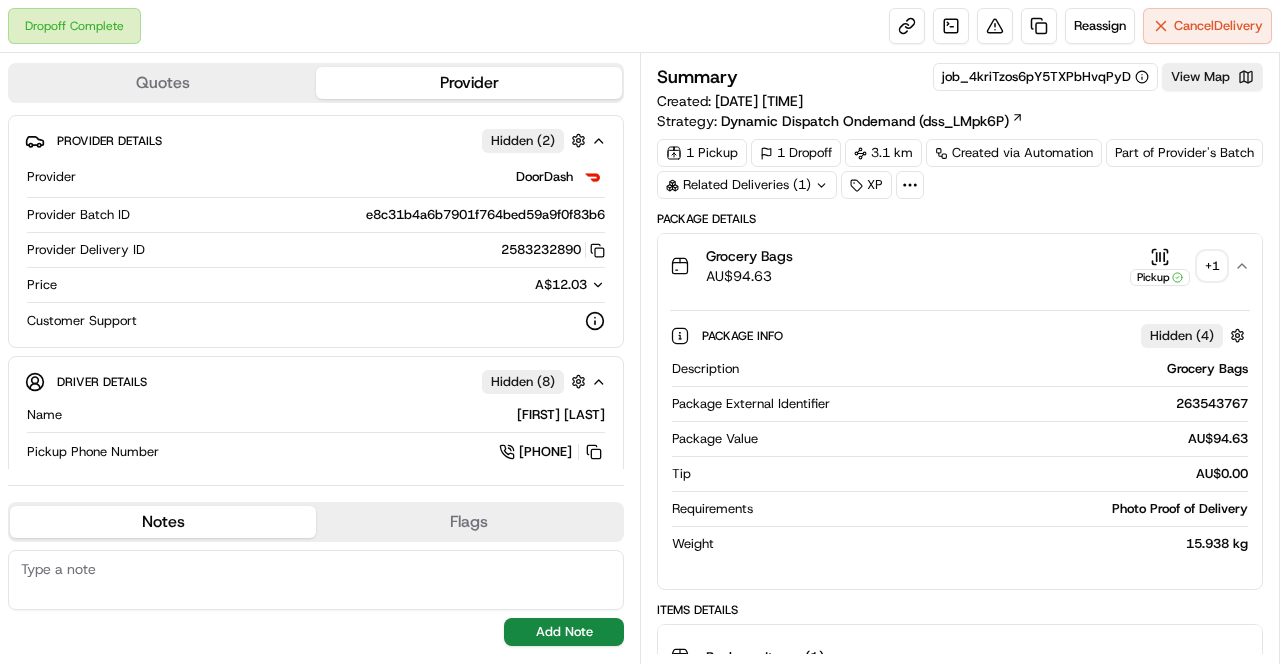 click on "1   Pickup 1   Dropoff 3.1 km Created via Automation Part of Provider's Batch Related Deliveries   (1) XP" at bounding box center (960, 169) 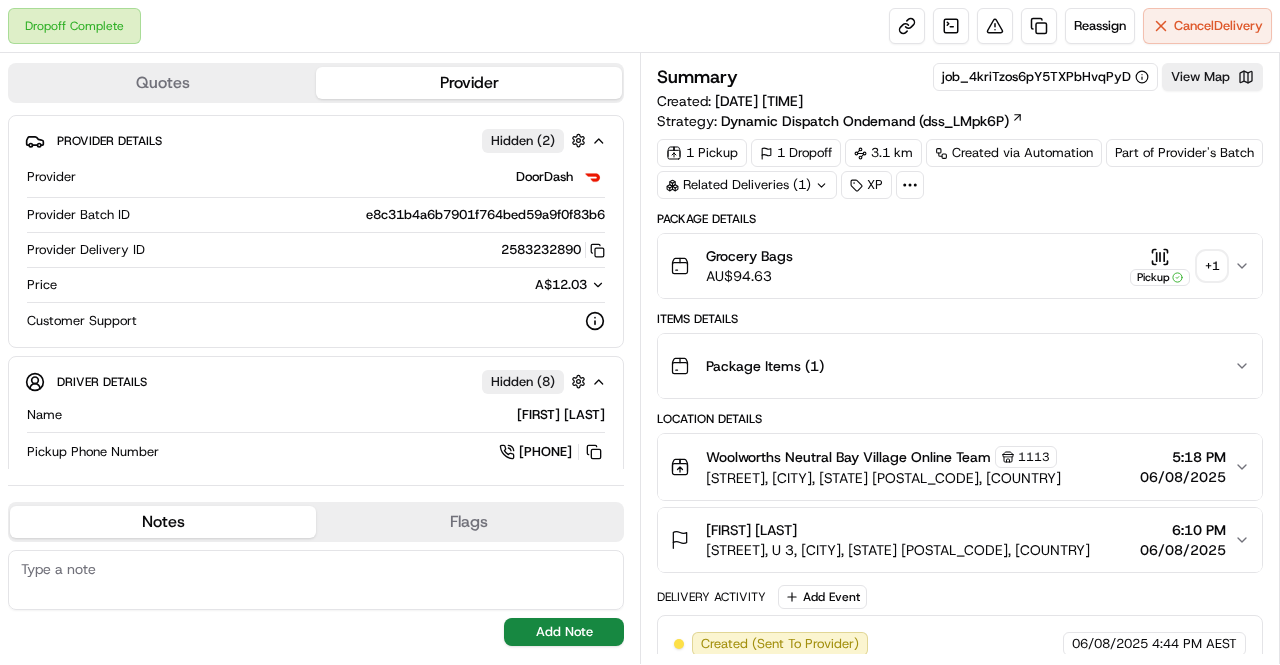 click on "1   Pickup 1   Dropoff 3.1 km Created via Automation Part of Provider's Batch Related Deliveries   (1) XP" at bounding box center [960, 169] 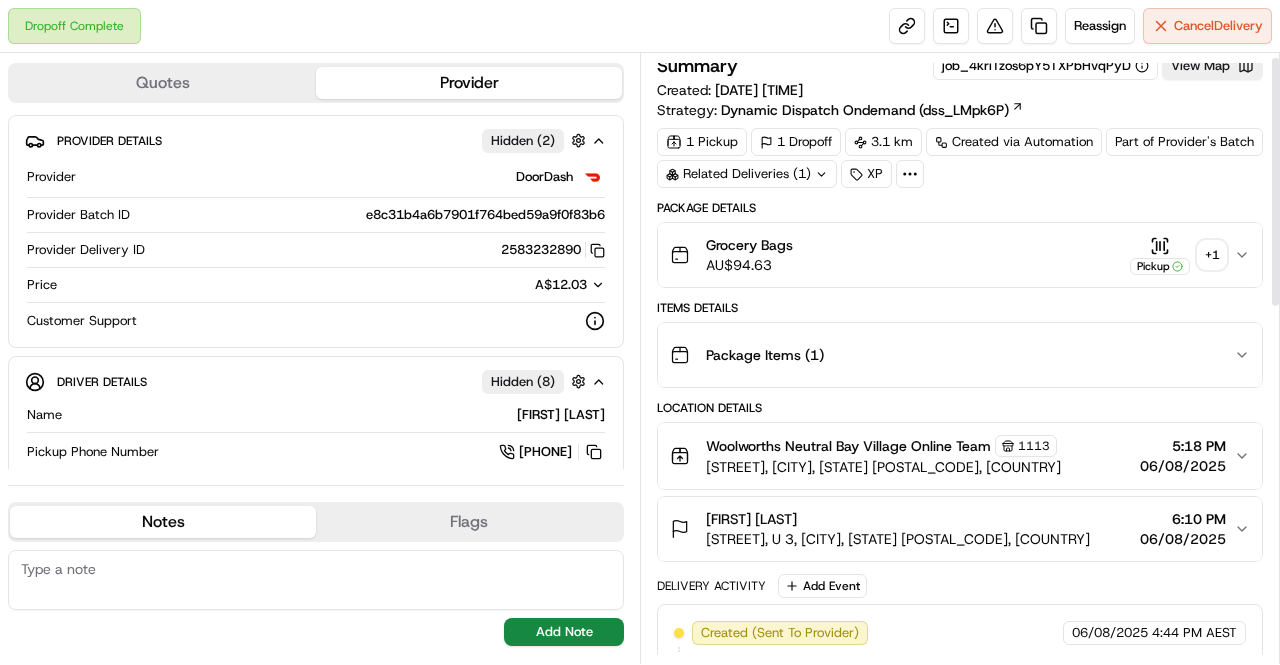 scroll, scrollTop: 0, scrollLeft: 0, axis: both 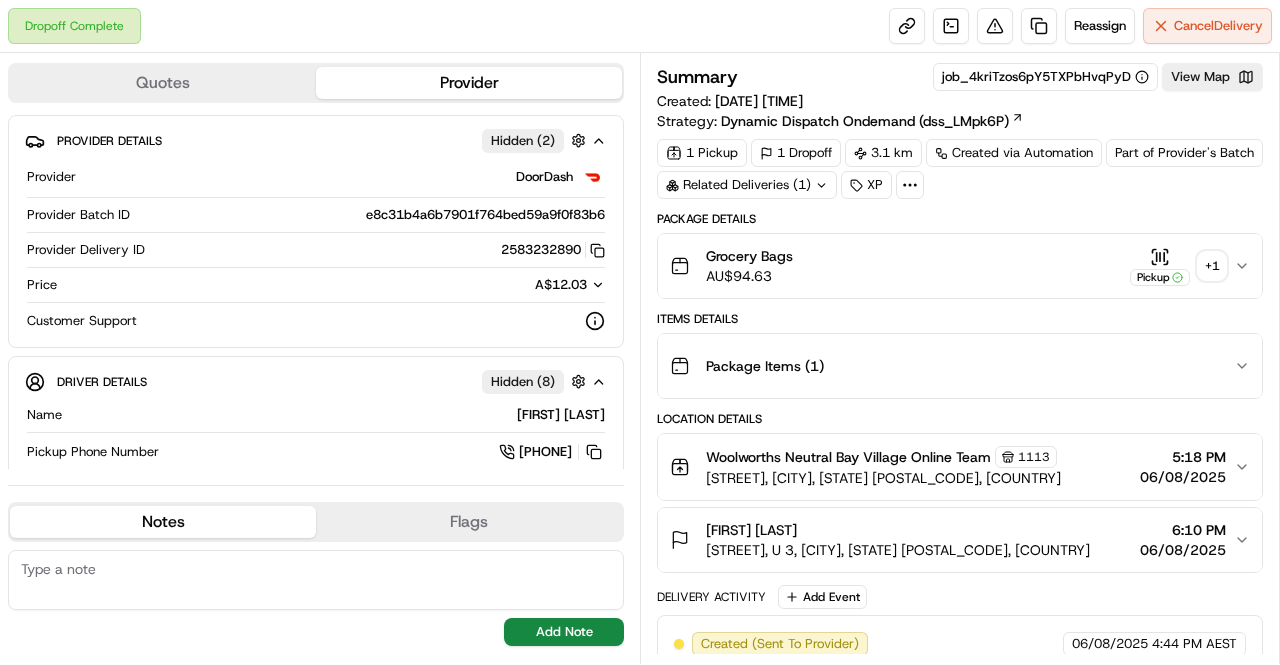 click on "Summary job_4kriTzos6pY5TXPbHvqPyD View Map  Created:   06/08/2025 4:44 PM Strategy:   Dynamic Dispatch Ondemand (dss_LMpk6P) 1   Pickup 1   Dropoff 3.1 km Created via Automation Part of Provider's Batch Related Deliveries   (1) XP Package Details Grocery Bags AU$ 94.63 Pickup + 1 Items Details Package Items ( 1 ) Location Details Woolworths Neutral Bay Village Online Team 1113 1-7 Rangers Road, Neutral Bay, NSW 2089, AU 5:18 PM 06/08/2025  JOANN MCKAY 17 Mitchell Rd, U 3, Mosman, NSW 2088, AU 6:10 PM 06/08/2025 Delivery Activity Add Event Created (Sent To Provider) DoorDash 06/08/2025 4:44 PM AEST Not Assigned Driver DoorDash 06/08/2025 4:44 PM AEST Preparing Order HomeRun 06/08/2025 4:45 PM AEST Order Ready At Store HomeRun 06/08/2025 4:59 PM AEST Assigned Driver DoorDash 06/08/2025 5:05 PM AEST Driver Updated Burcu B. DoorDash 06/08/2025 5:05 PM AEST Not Assigned Driver DoorDash 06/08/2025 5:07 PM AEST Driver Delay SMS Sent HomeRun 06/08/2025 5:24 PM AEST Assigned Driver DoorDash 06/08/2025 5:26 PM AEST" at bounding box center (960, 800) 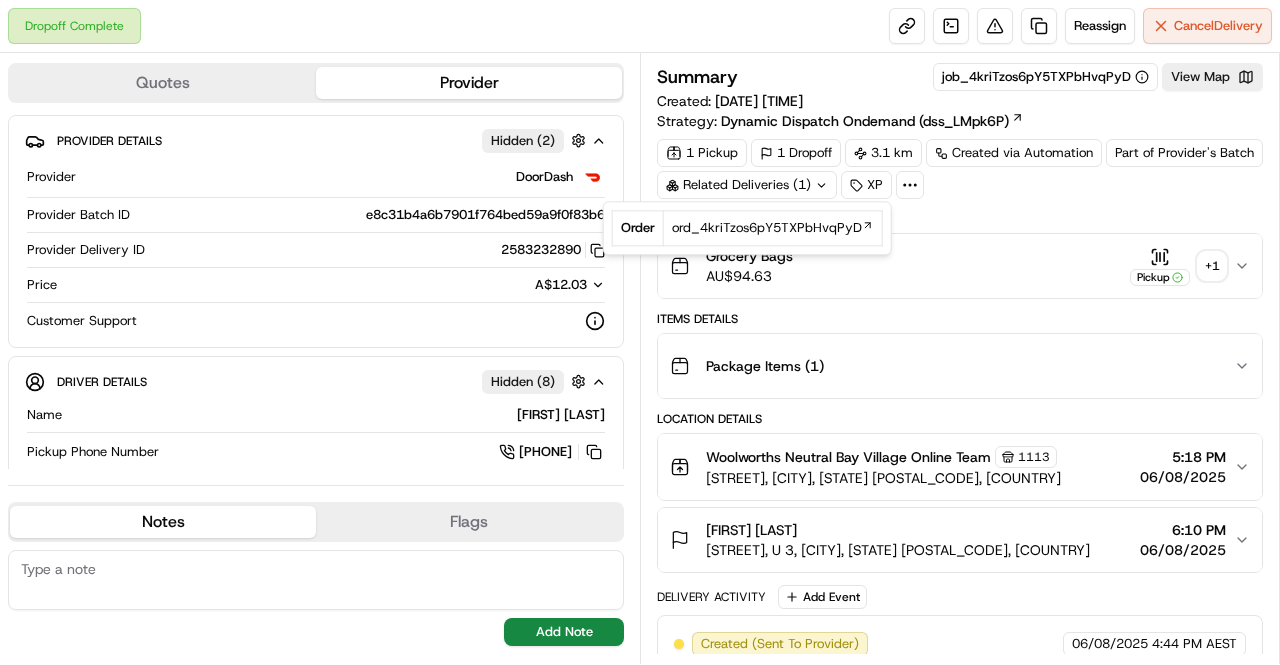 click on "Package Details" at bounding box center (960, 219) 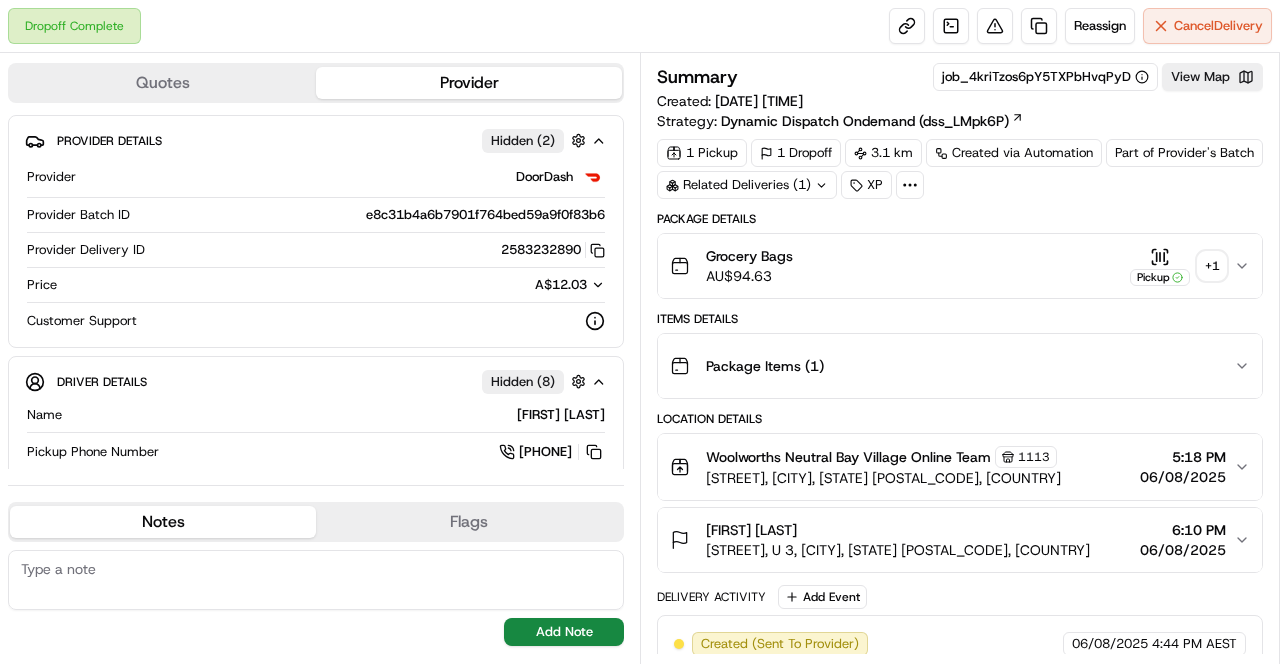 click 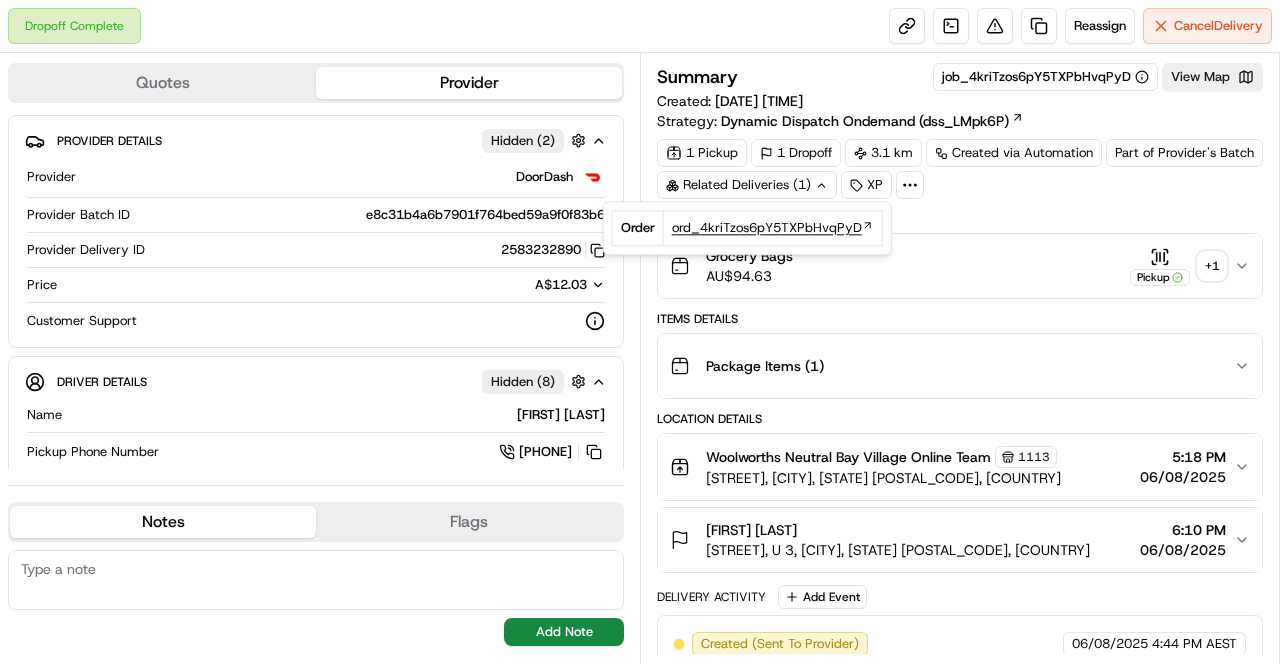 click on "ord_4kriTzos6pY5TXPbHvqPyD" at bounding box center (767, 228) 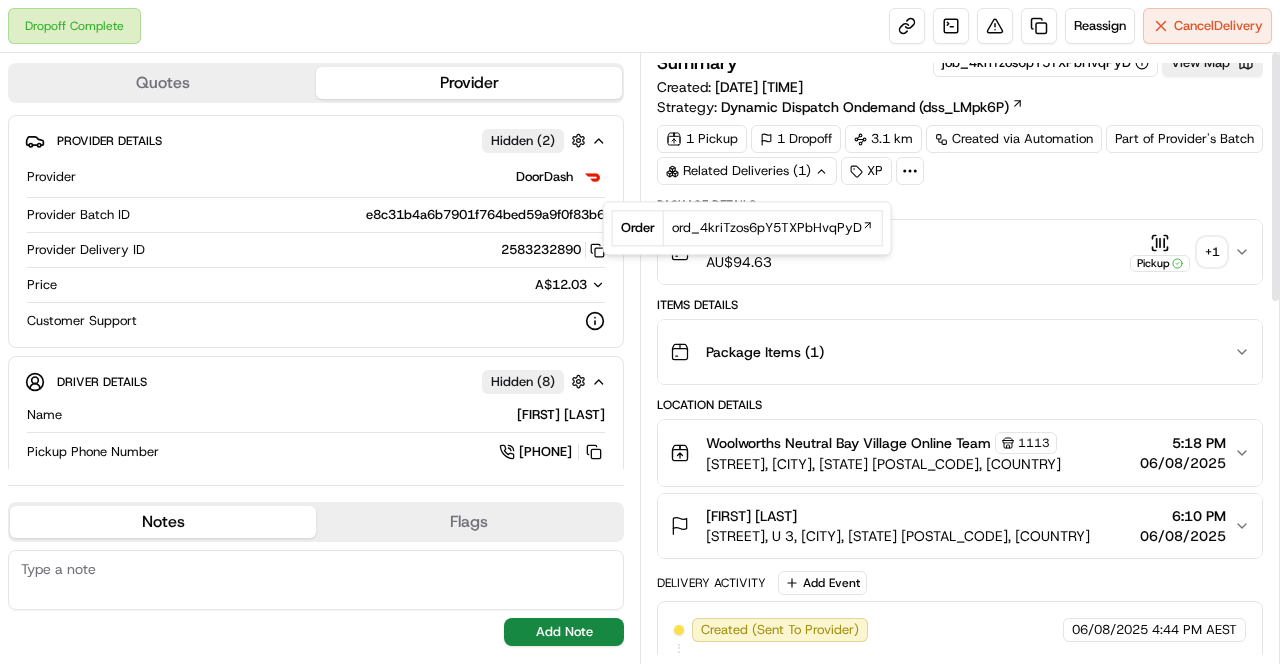 scroll, scrollTop: 0, scrollLeft: 0, axis: both 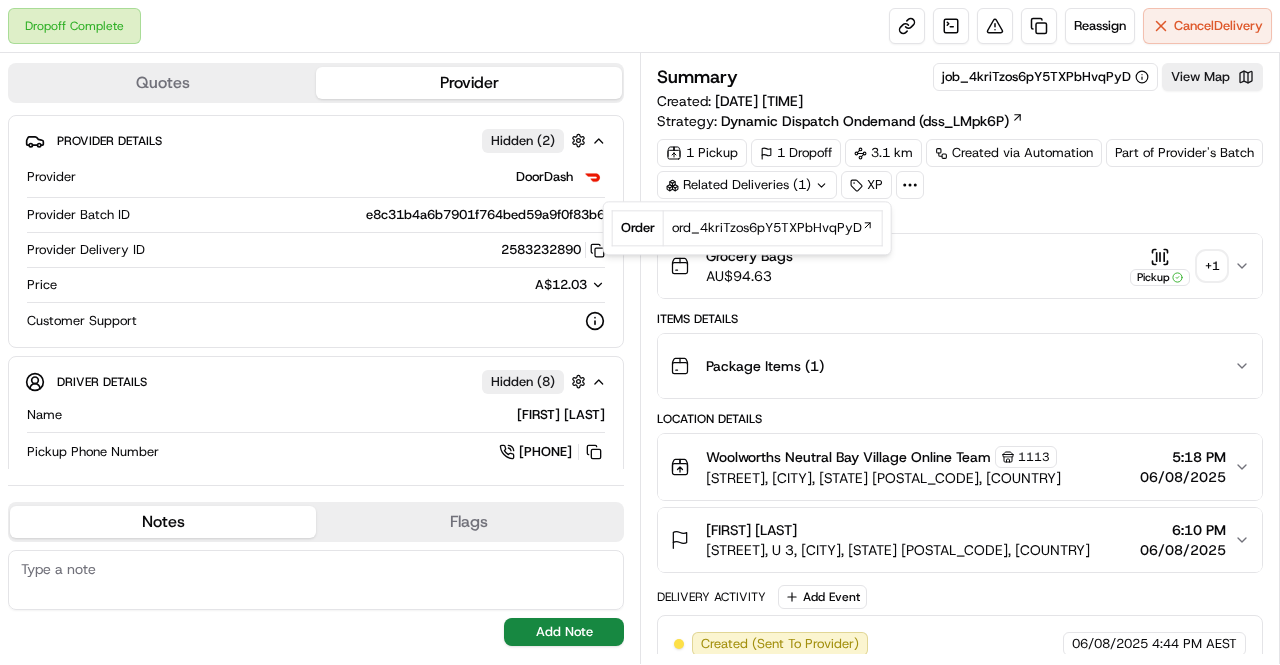 click on "1   Pickup 1   Dropoff 3.1 km Created via Automation Part of Provider's Batch Related Deliveries   (1) XP" at bounding box center (960, 169) 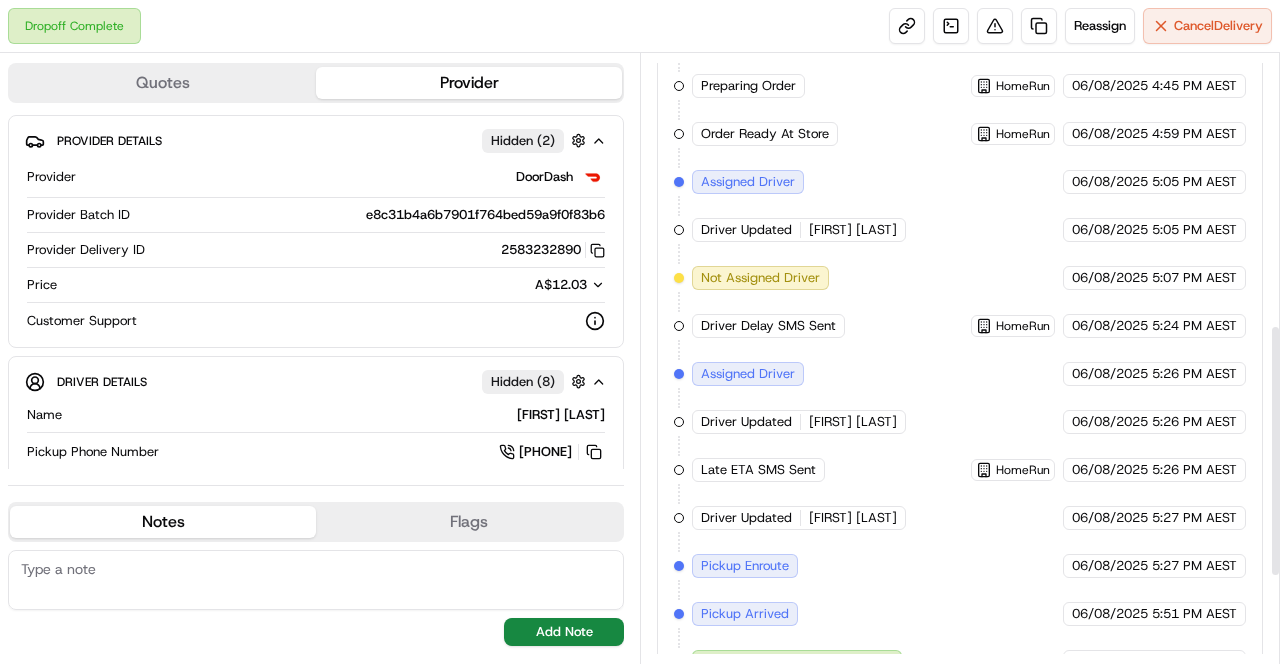 scroll, scrollTop: 652, scrollLeft: 0, axis: vertical 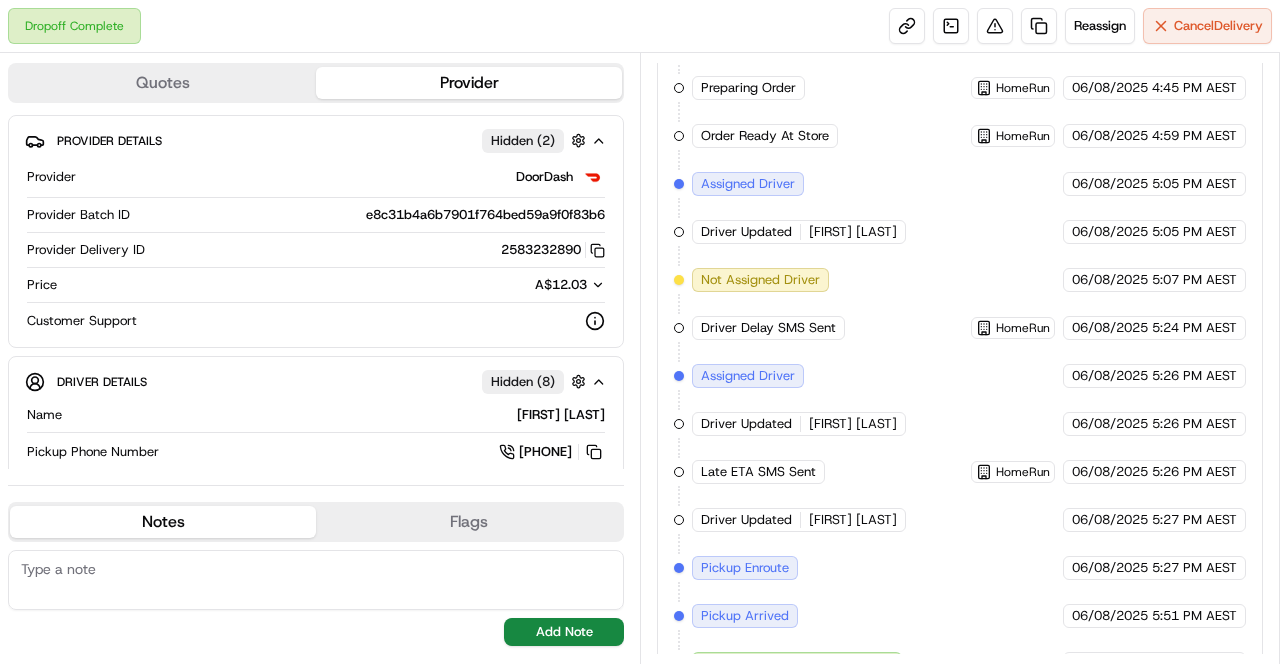 click on "Summary job_4kriTzos6pY5TXPbHvqPyD View Map  Created:   06/08/2025 4:44 PM Strategy:   Dynamic Dispatch Ondemand (dss_LMpk6P) 1   Pickup 1   Dropoff 3.1 km Created via Automation Part of Provider's Batch Related Deliveries   (1) XP Package Details Grocery Bags AU$ 94.63 Pickup + 1 Items Details Package Items ( 1 ) Location Details Woolworths Neutral Bay Village Online Team 1113 1-7 Rangers Road, Neutral Bay, NSW 2089, AU 5:18 PM 06/08/2025  JOANN MCKAY 17 Mitchell Rd, U 3, Mosman, NSW 2088, AU 6:10 PM 06/08/2025 Delivery Activity Add Event Created (Sent To Provider) DoorDash 06/08/2025 4:44 PM AEST Not Assigned Driver DoorDash 06/08/2025 4:44 PM AEST Preparing Order HomeRun 06/08/2025 4:45 PM AEST Order Ready At Store HomeRun 06/08/2025 4:59 PM AEST Assigned Driver DoorDash 06/08/2025 5:05 PM AEST Driver Updated Burcu B. DoorDash 06/08/2025 5:05 PM AEST Not Assigned Driver DoorDash 06/08/2025 5:07 PM AEST Driver Delay SMS Sent HomeRun 06/08/2025 5:24 PM AEST Assigned Driver DoorDash 06/08/2025 5:26 PM AEST" at bounding box center [960, 358] 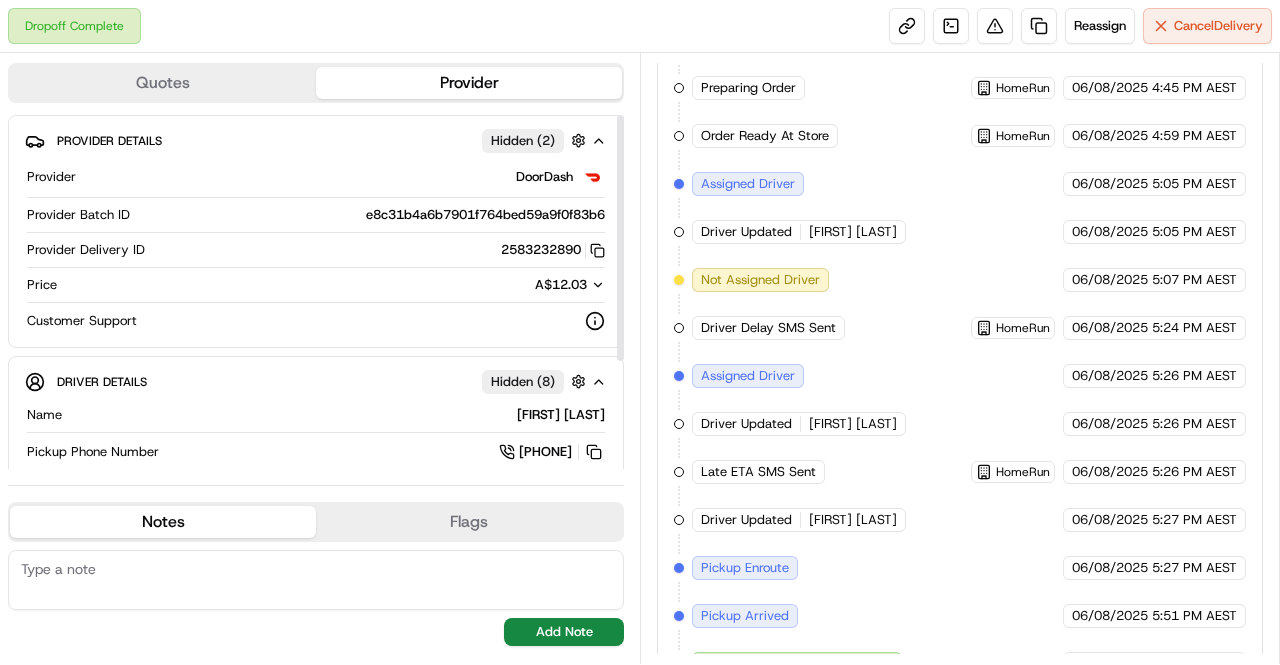 scroll, scrollTop: 864, scrollLeft: 0, axis: vertical 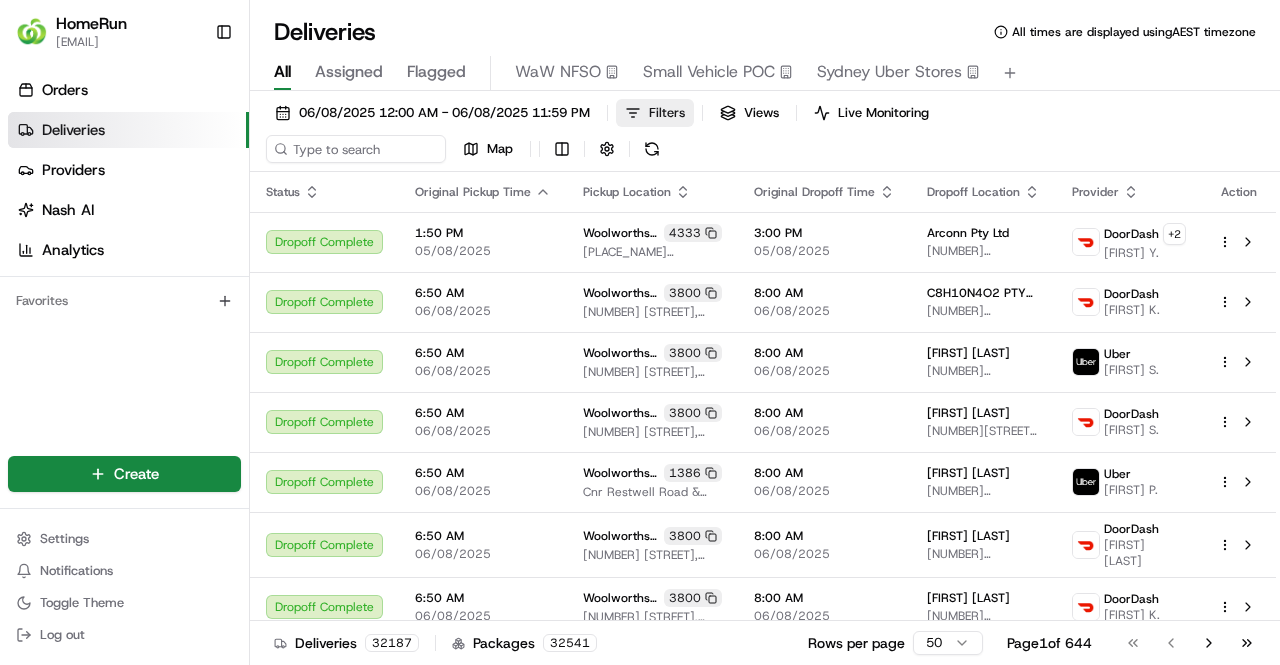 click on "Filters" at bounding box center (655, 113) 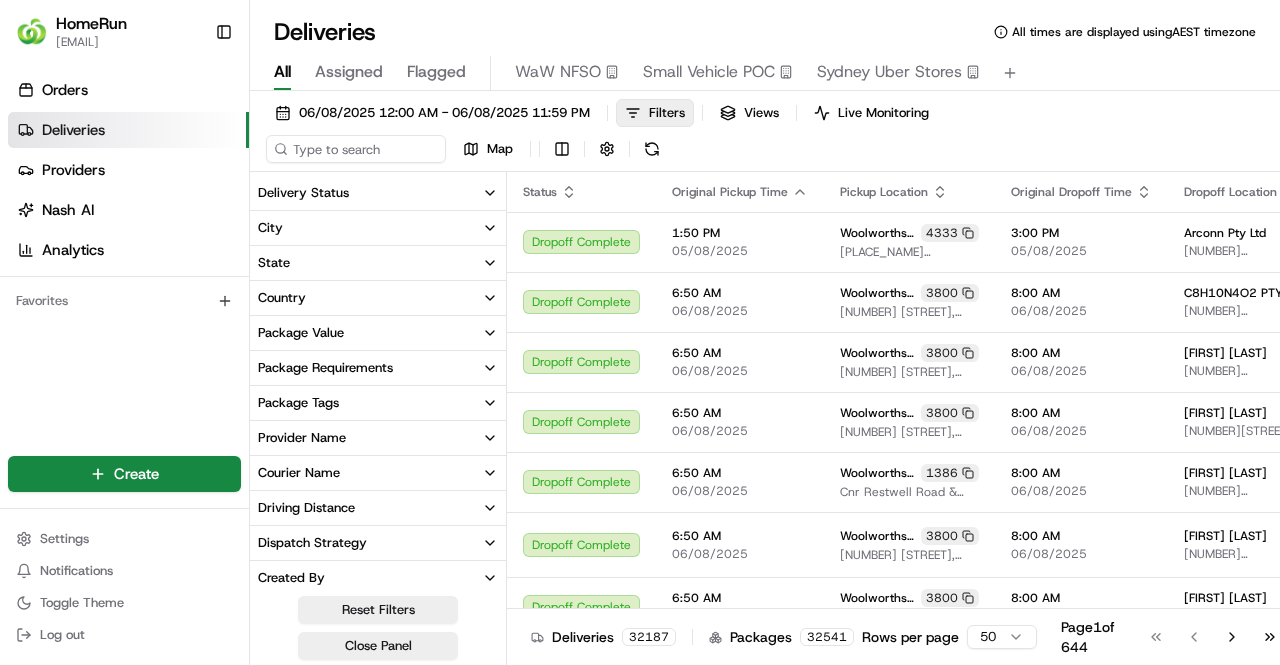 click 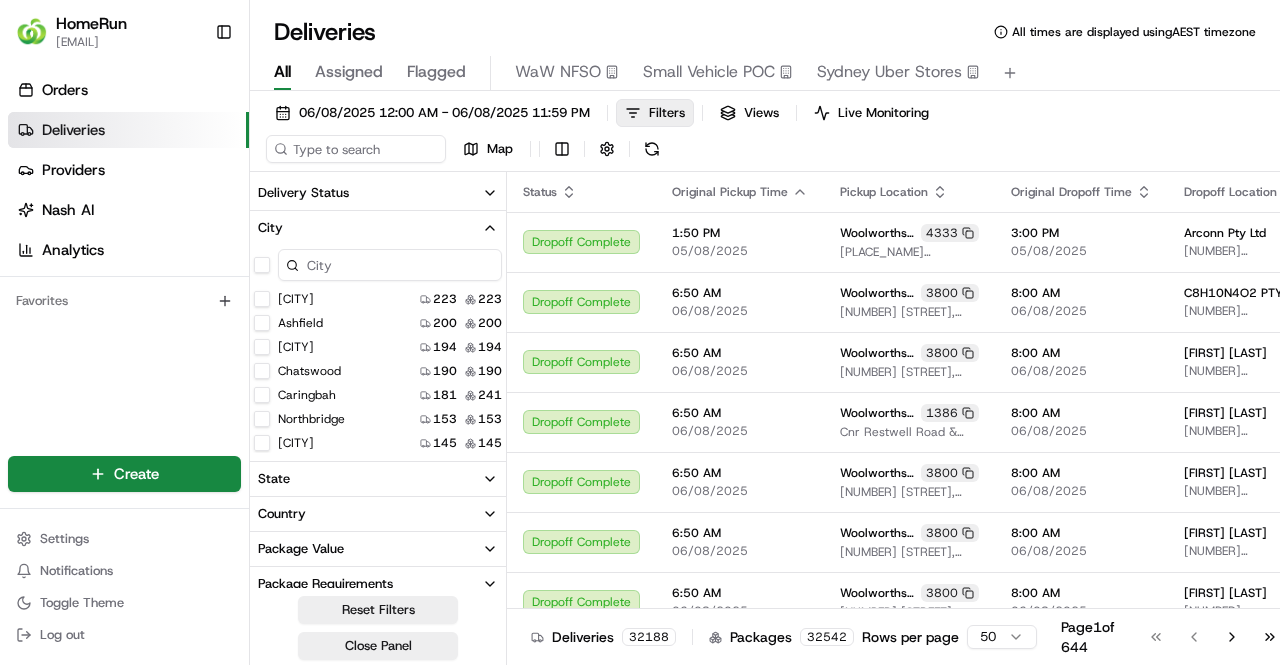 click at bounding box center (390, 265) 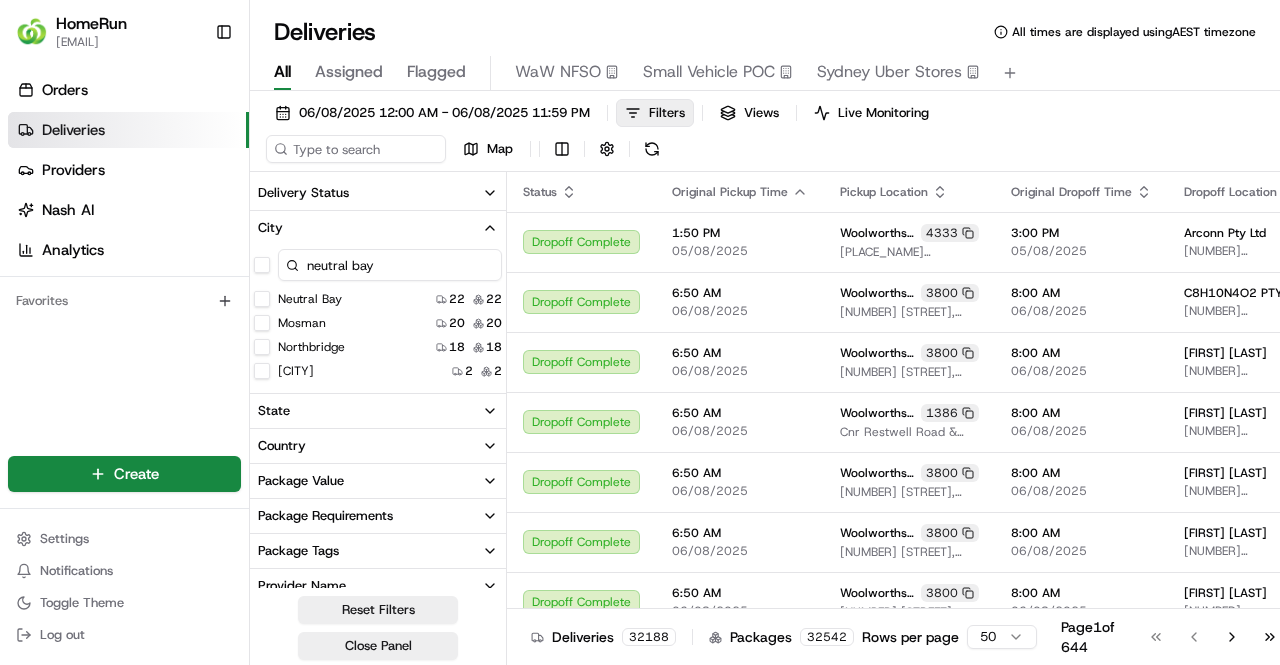 type on "neutral bay" 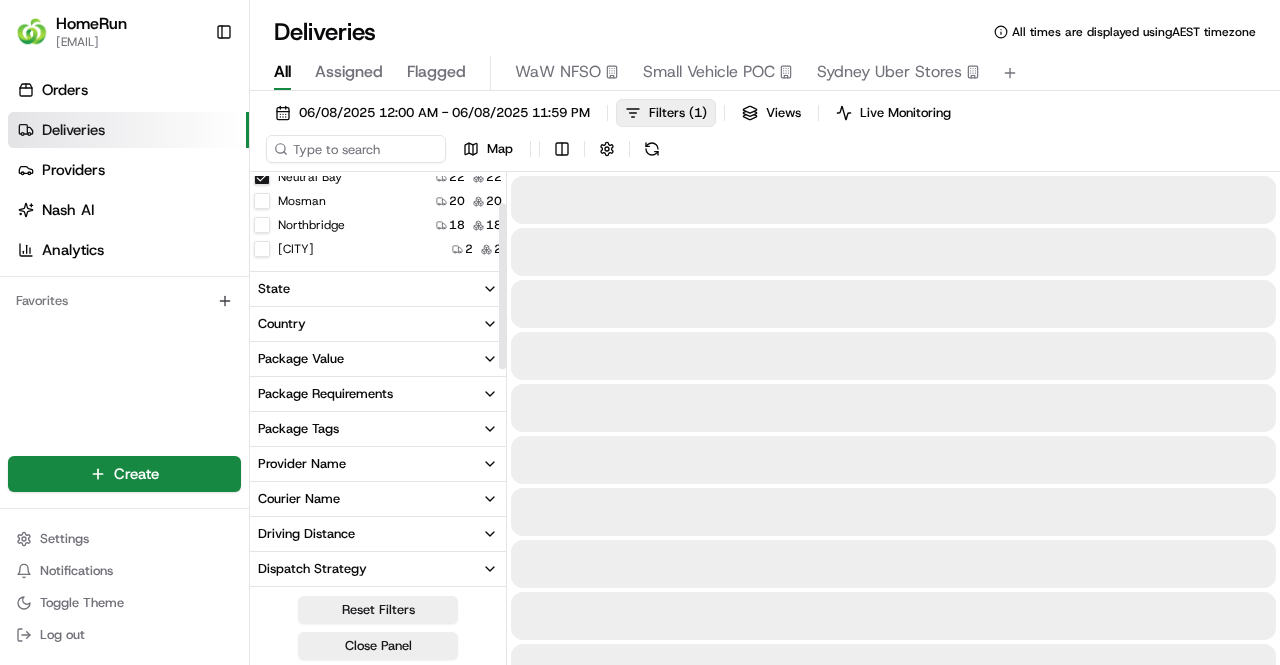 scroll, scrollTop: 127, scrollLeft: 0, axis: vertical 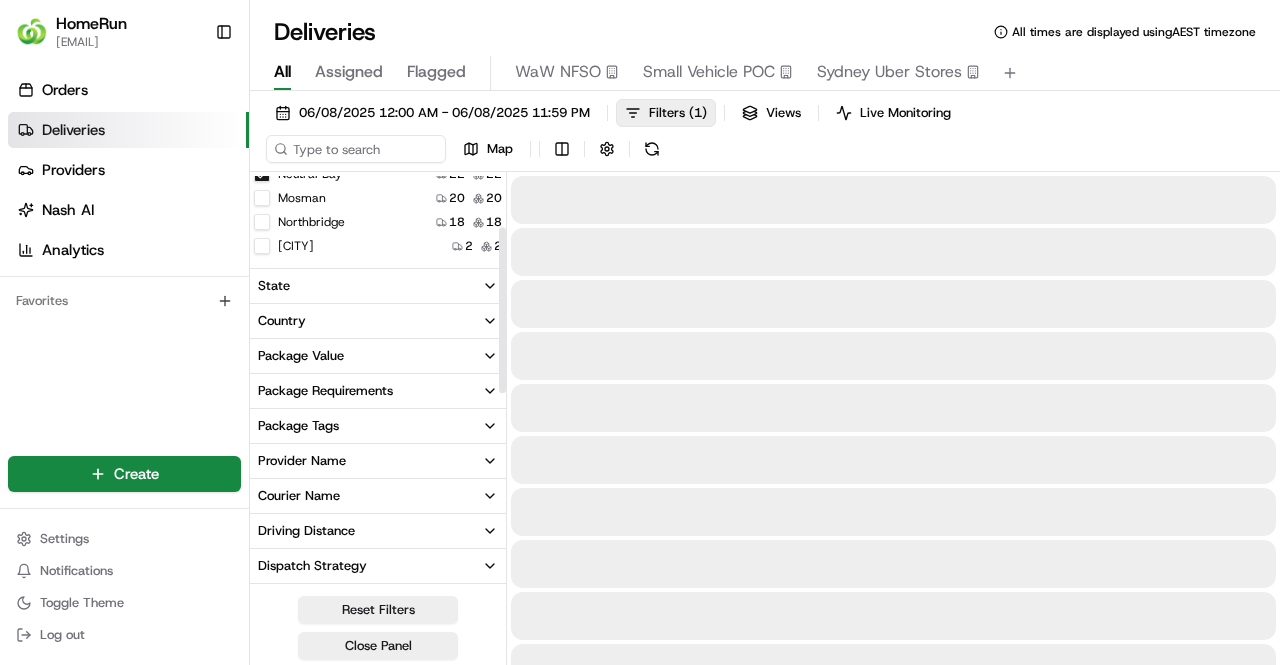 click at bounding box center (378, 443) 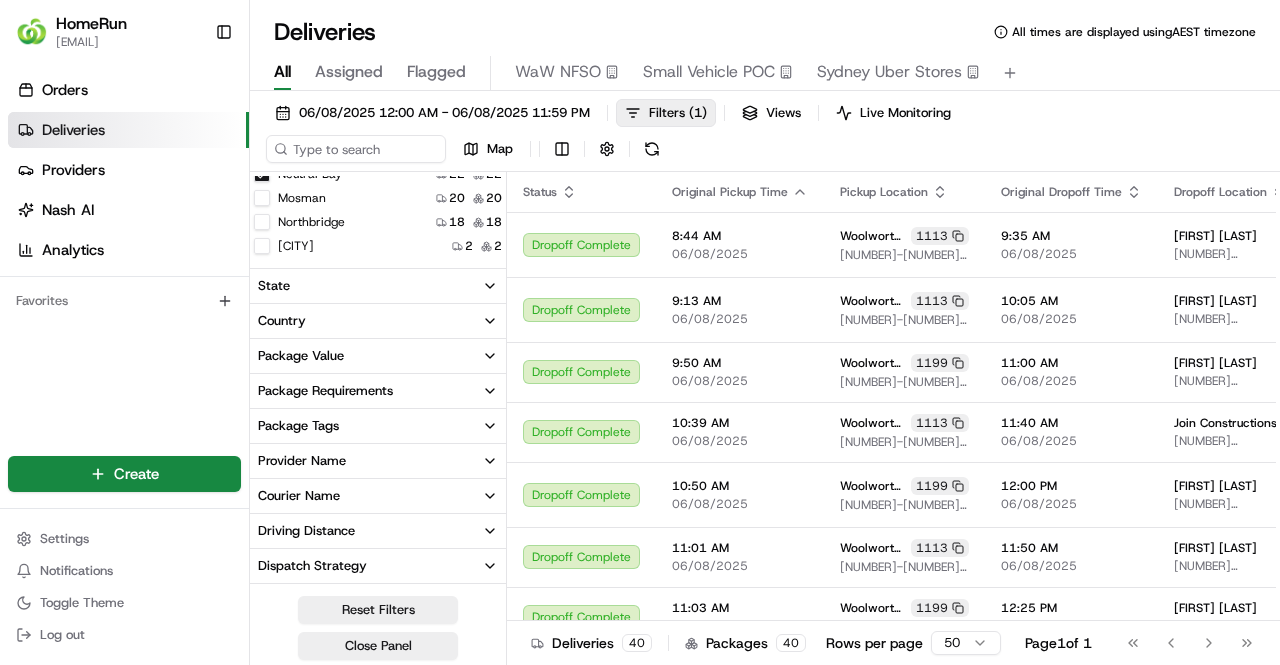 click 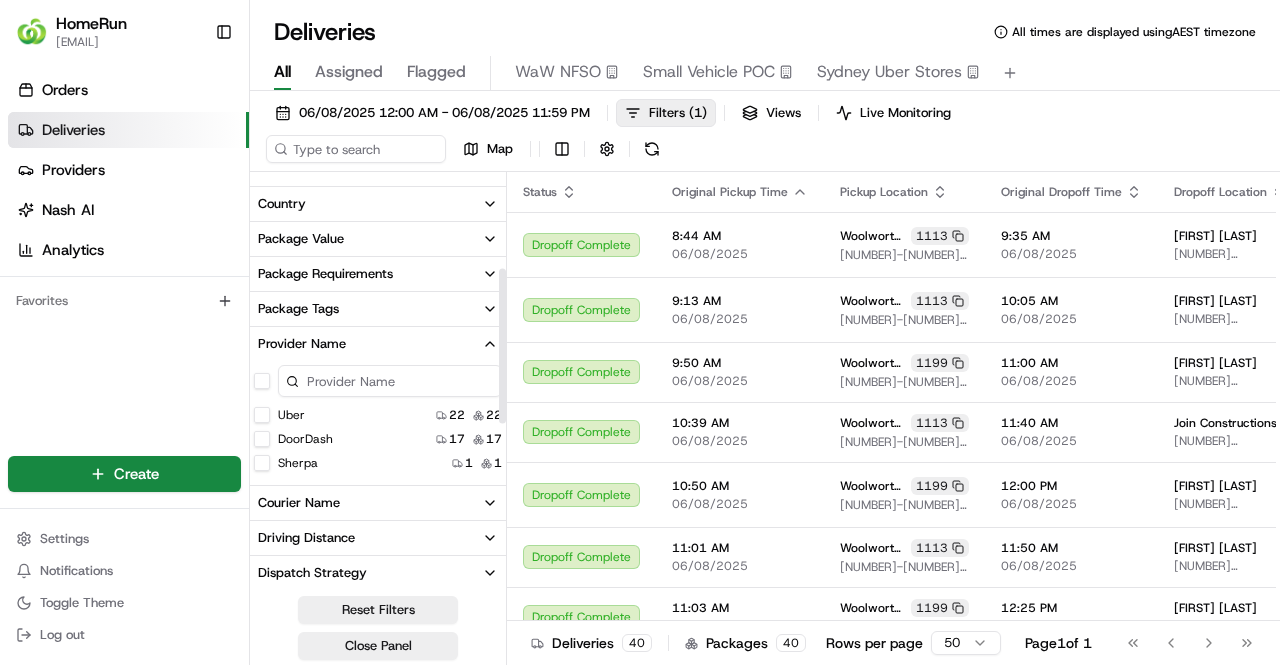scroll, scrollTop: 245, scrollLeft: 0, axis: vertical 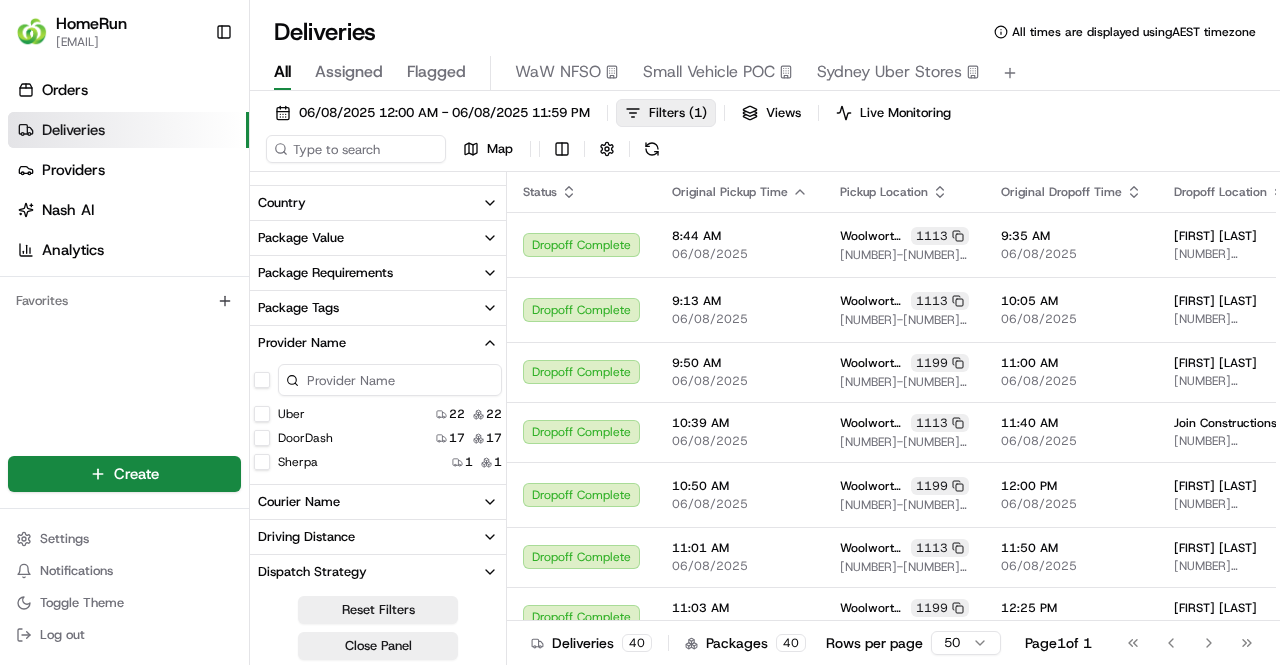 click on "Uber" at bounding box center [262, 414] 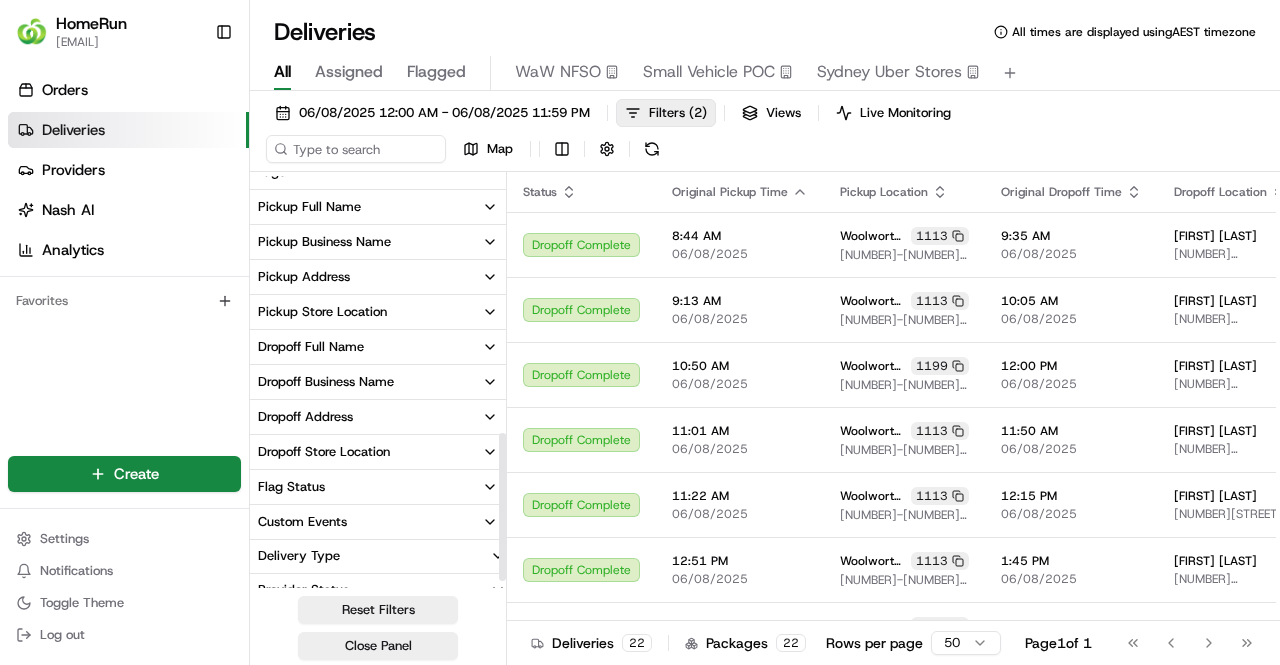 scroll, scrollTop: 716, scrollLeft: 0, axis: vertical 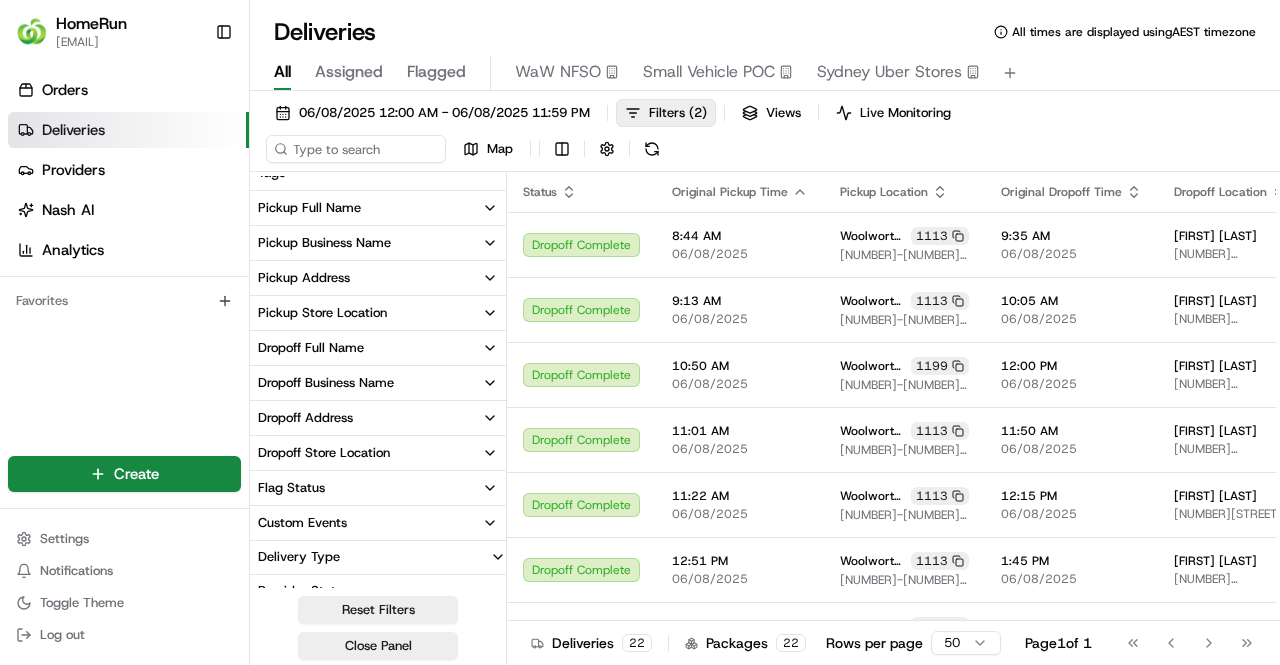 click 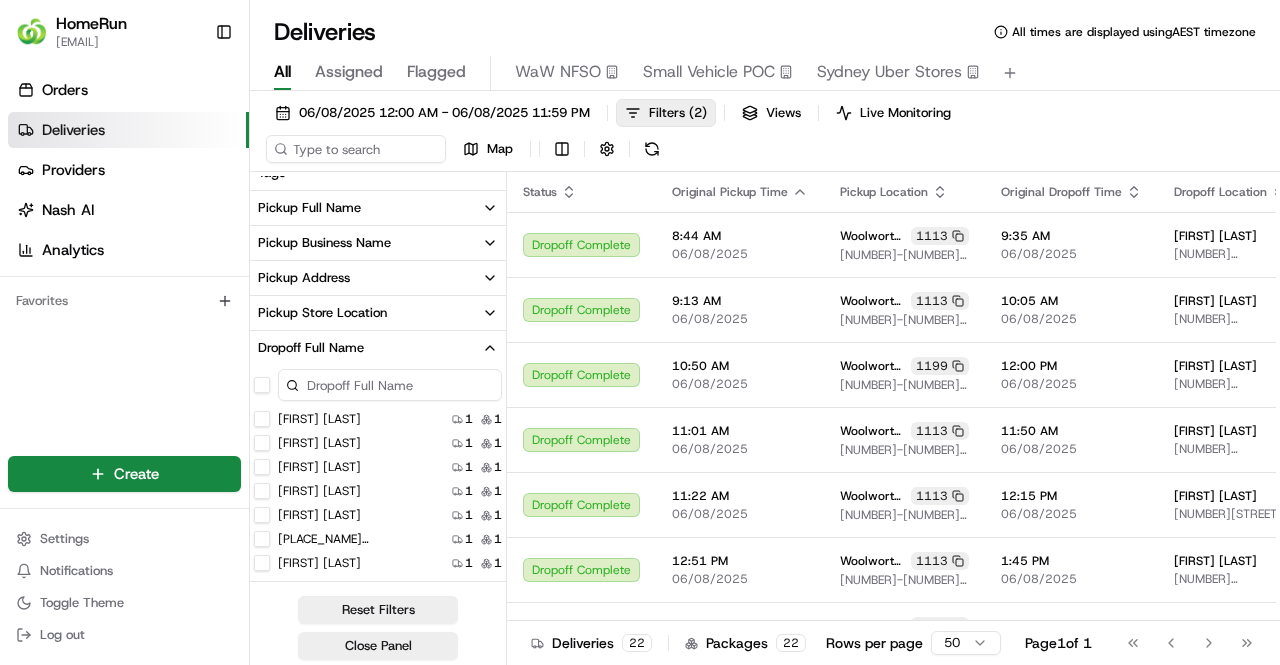 click at bounding box center [390, 385] 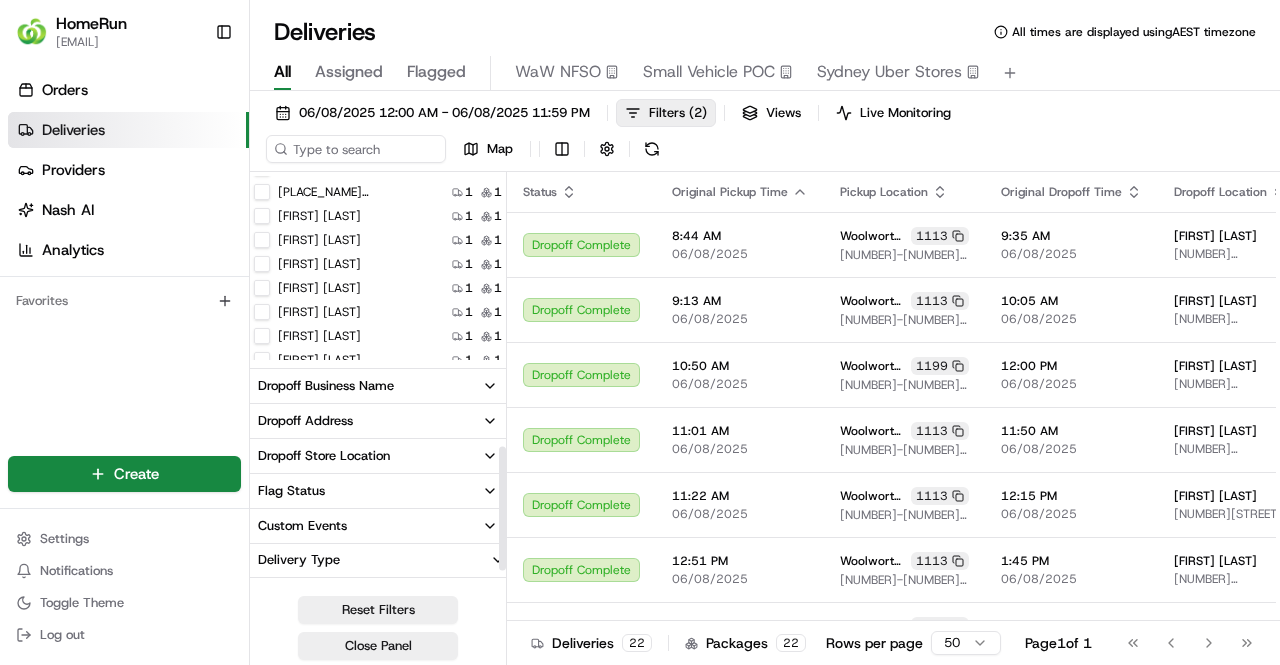 scroll, scrollTop: 930, scrollLeft: 0, axis: vertical 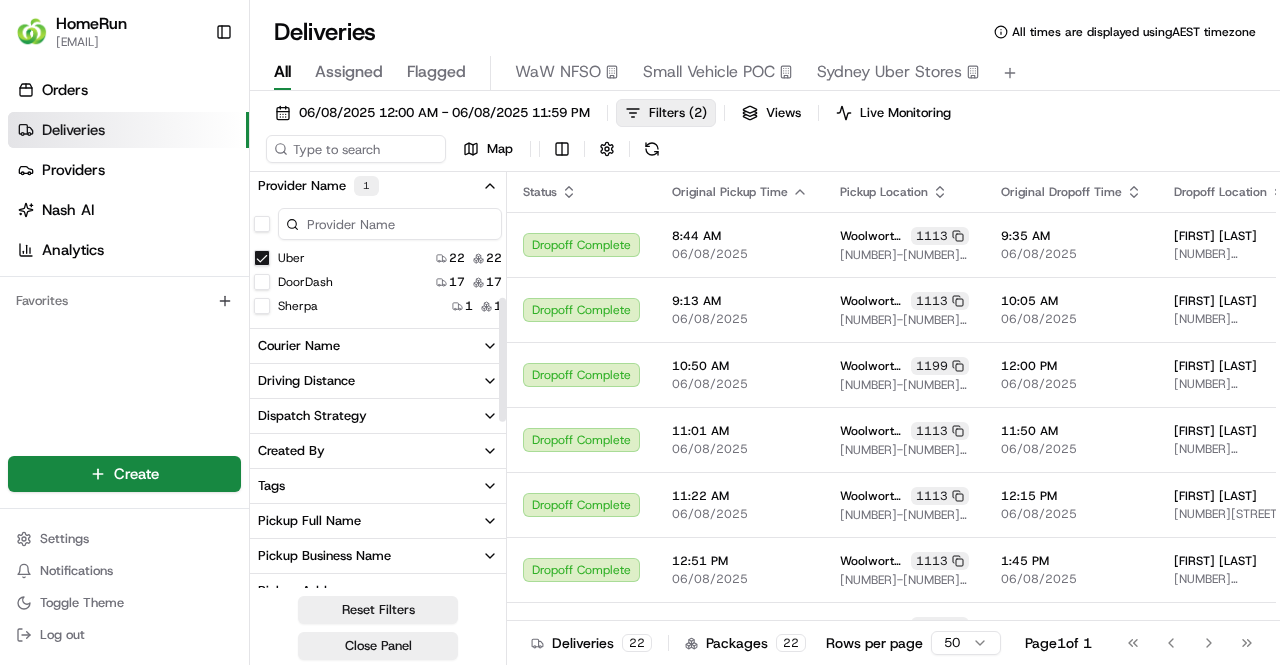 click on "Courier Name" at bounding box center [378, 346] 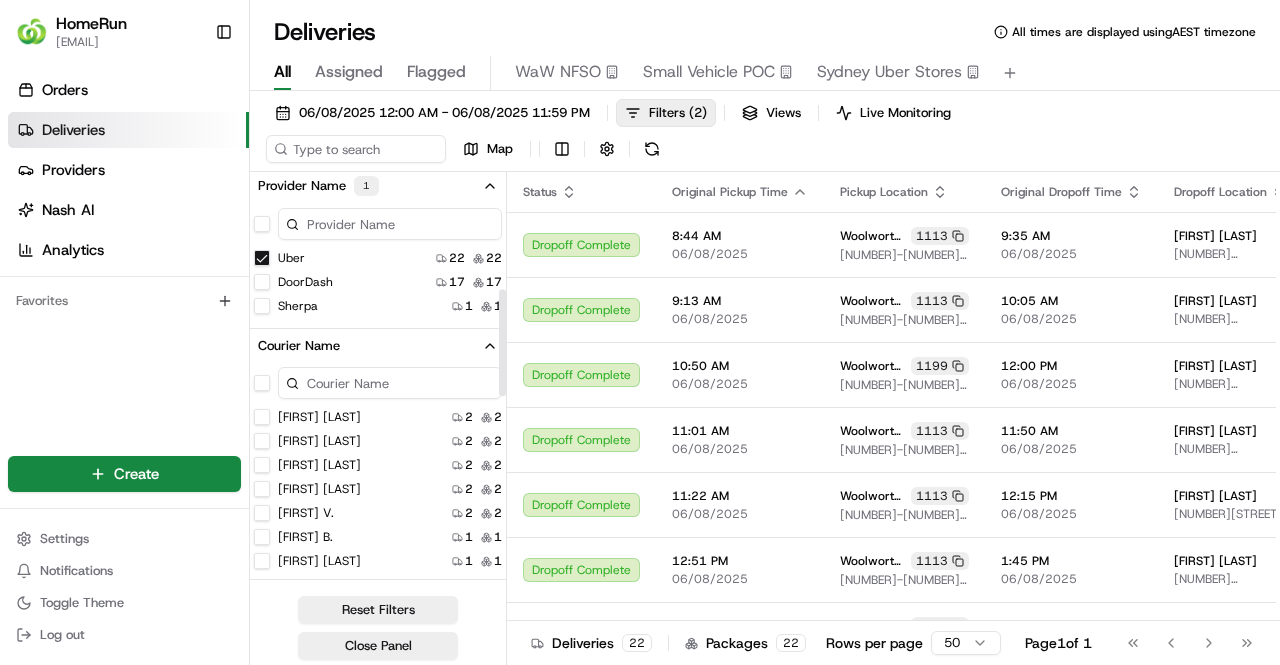 scroll, scrollTop: 475, scrollLeft: 0, axis: vertical 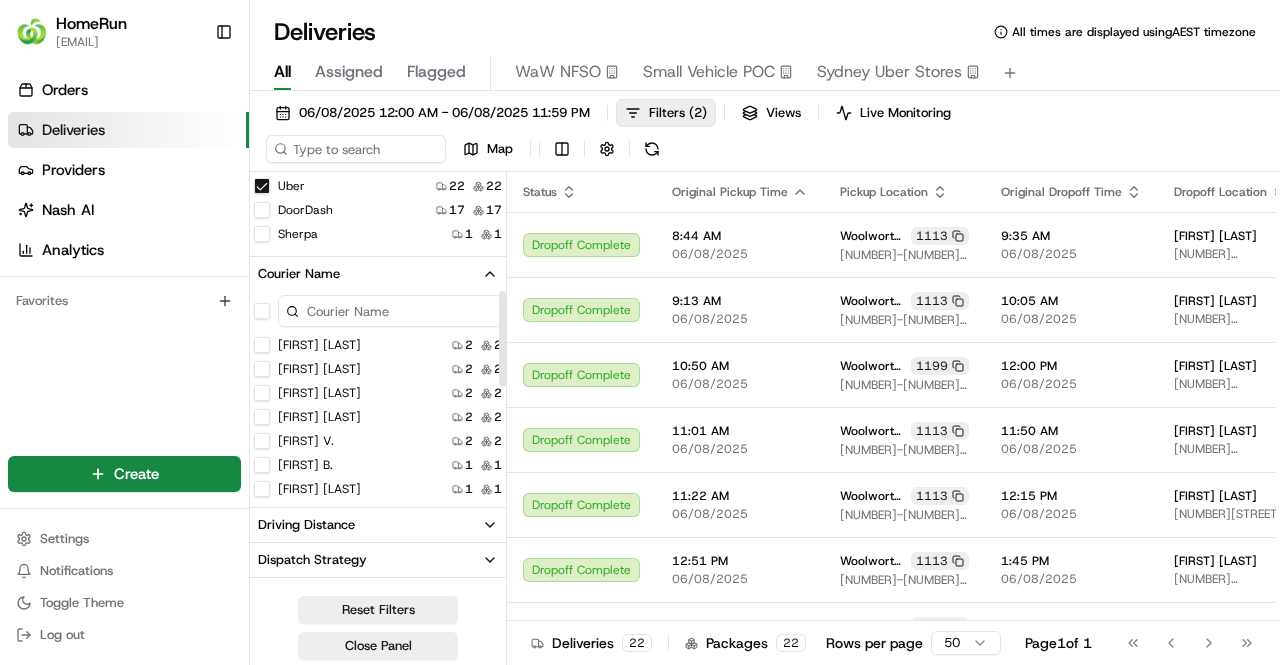 click at bounding box center [390, 311] 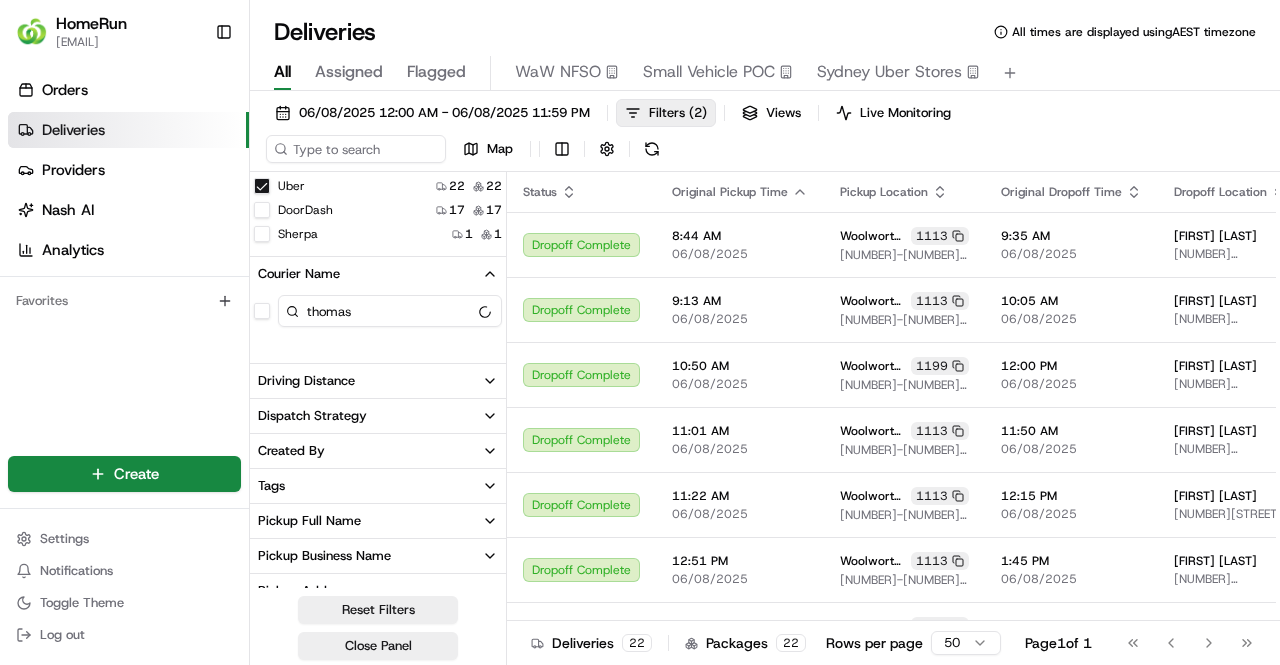 type on "thomas" 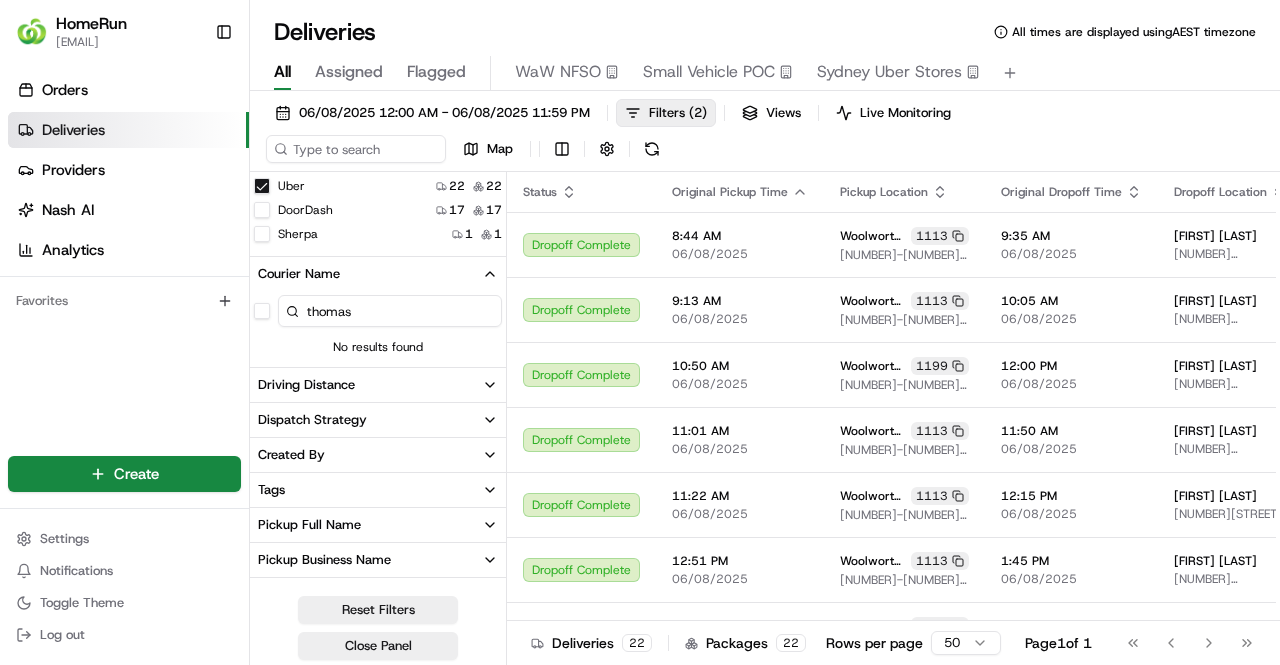 click on "Uber" at bounding box center [262, 186] 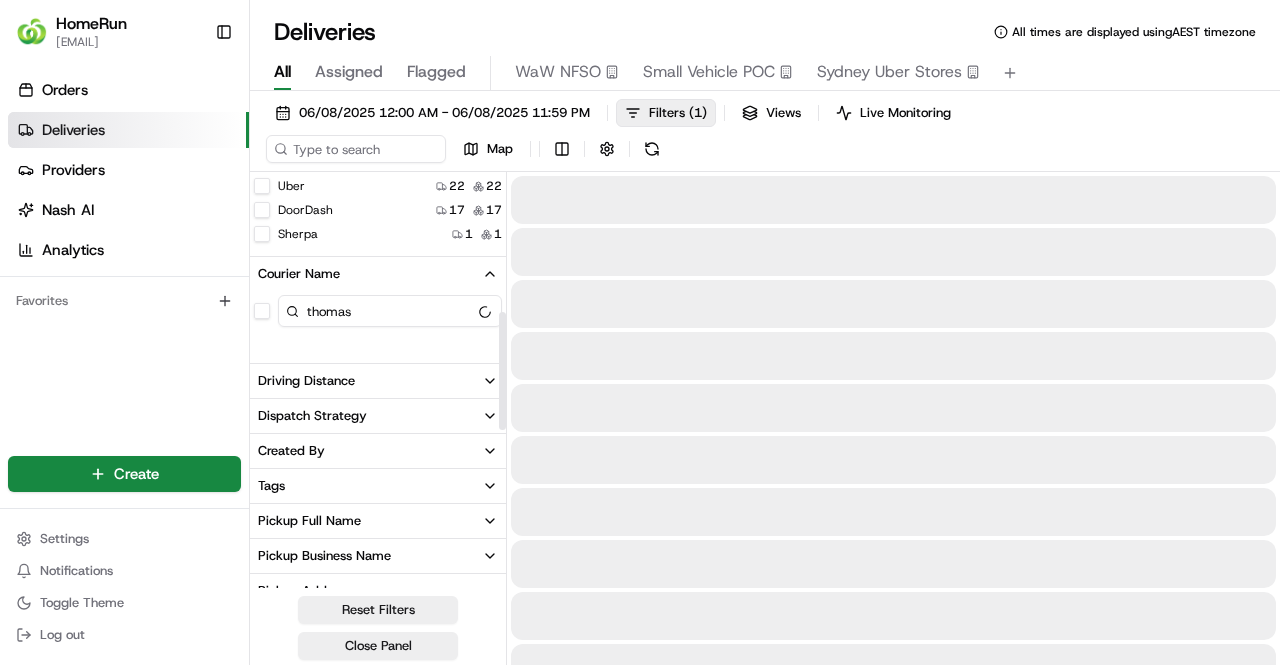 click on "DoorDash" at bounding box center [262, 210] 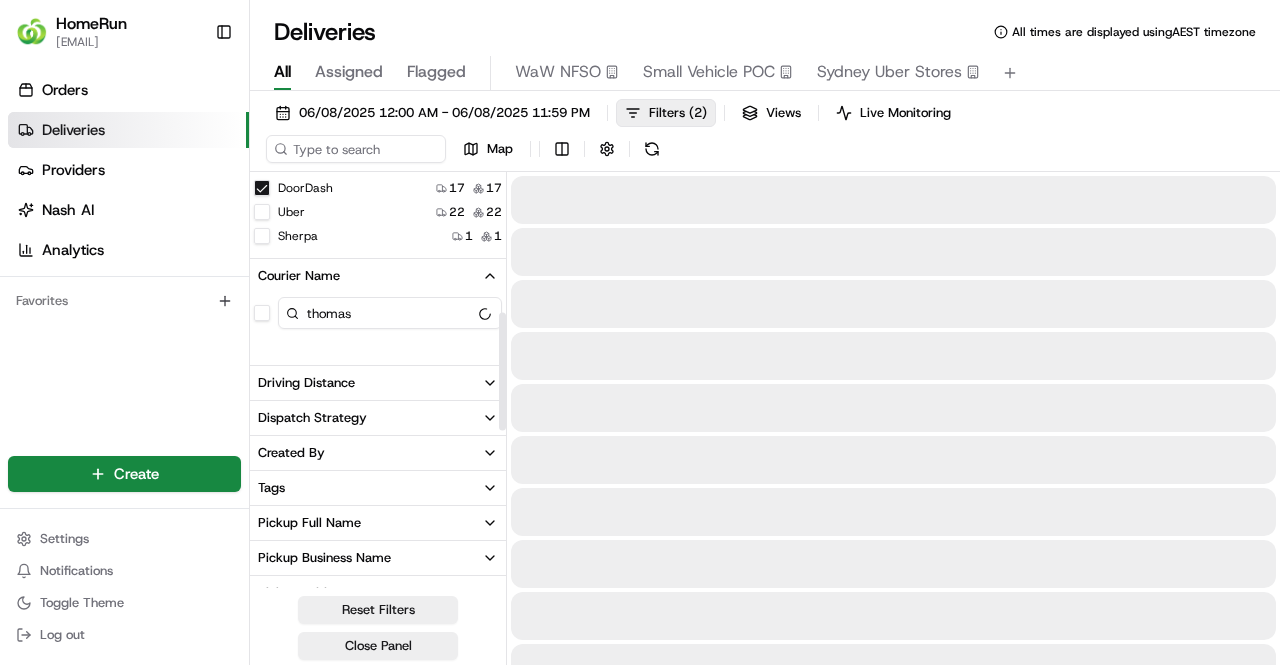 scroll, scrollTop: 475, scrollLeft: 0, axis: vertical 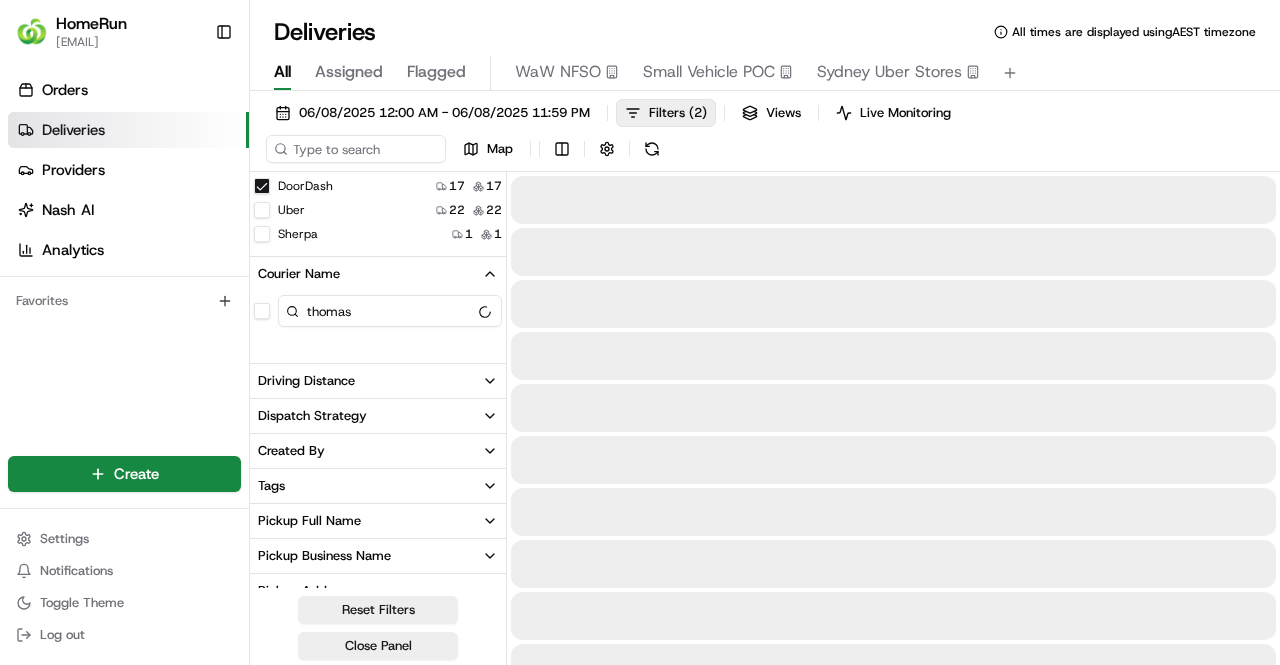 click on "thomas" at bounding box center [390, 311] 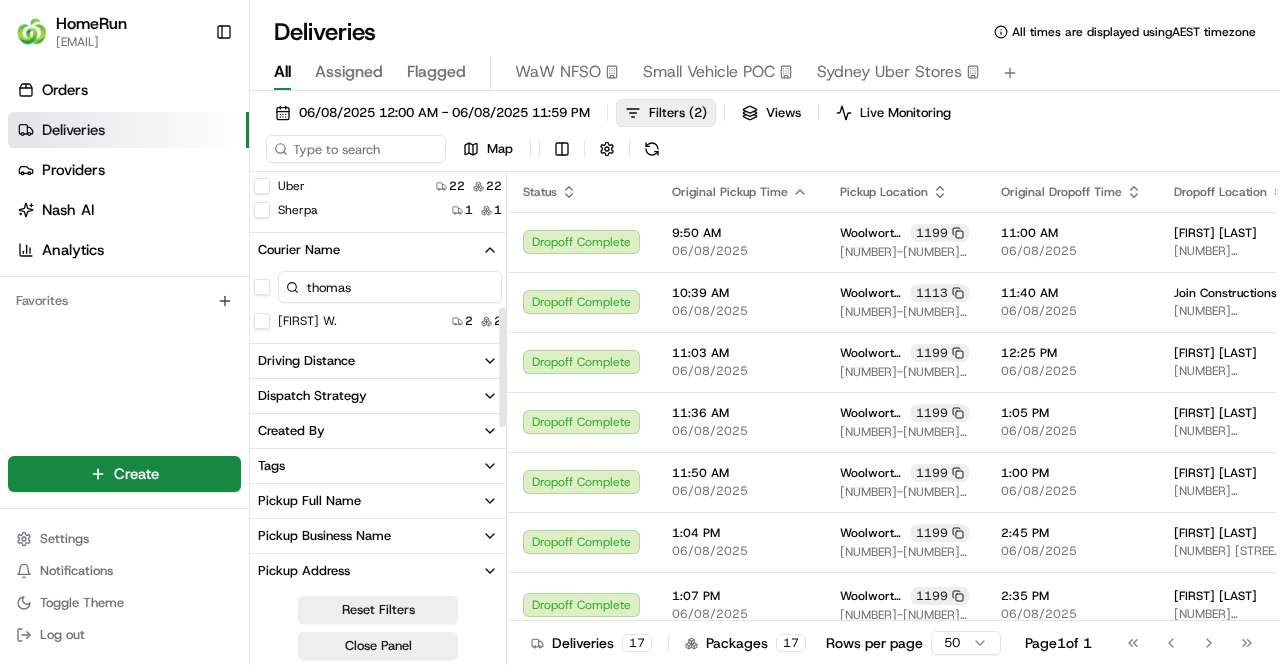 scroll, scrollTop: 451, scrollLeft: 0, axis: vertical 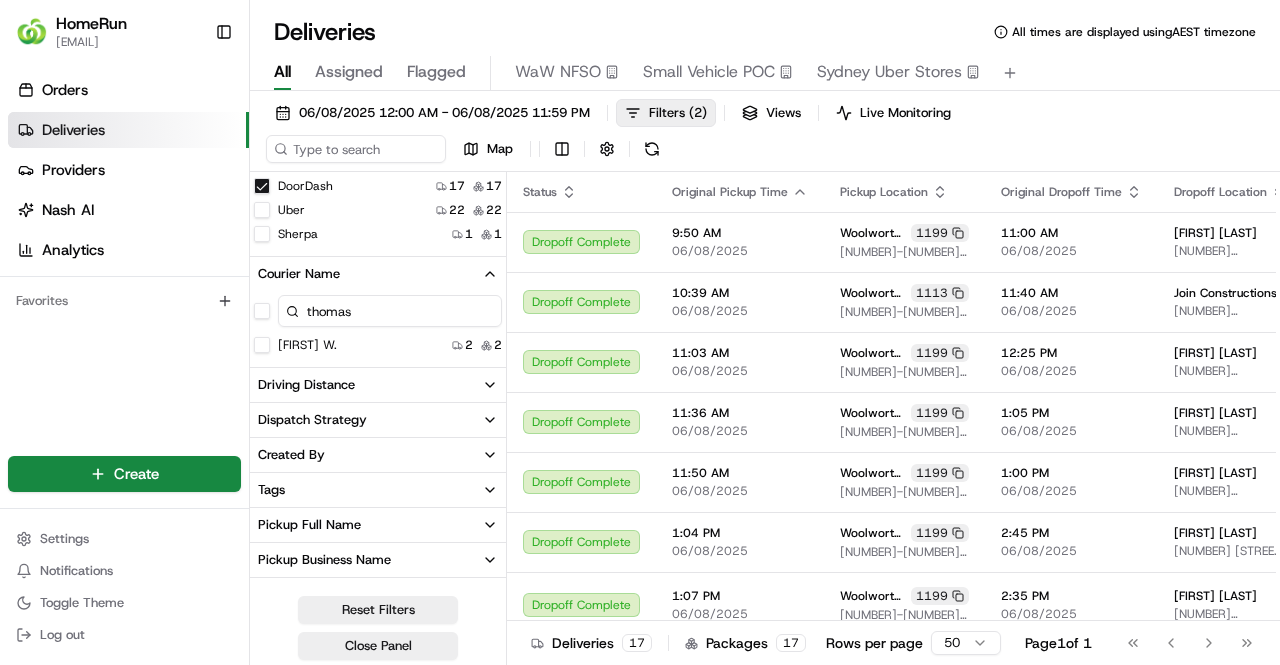 click on "[FIRST] W." at bounding box center (262, 345) 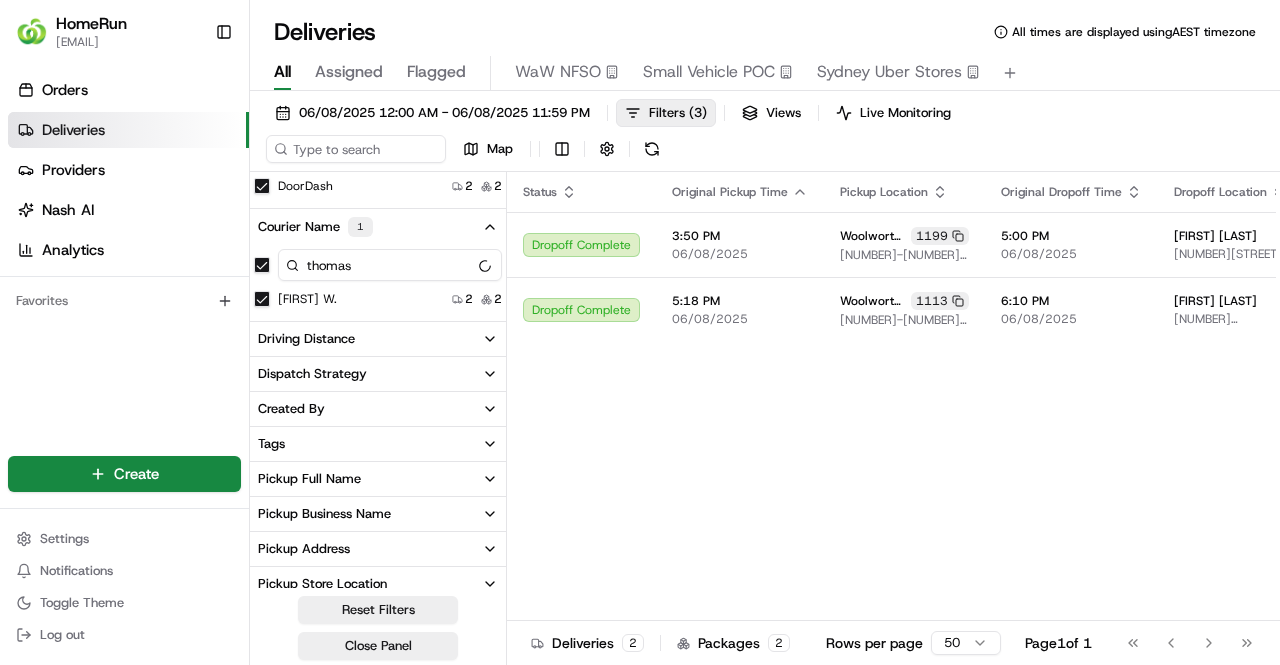 scroll, scrollTop: 0, scrollLeft: 0, axis: both 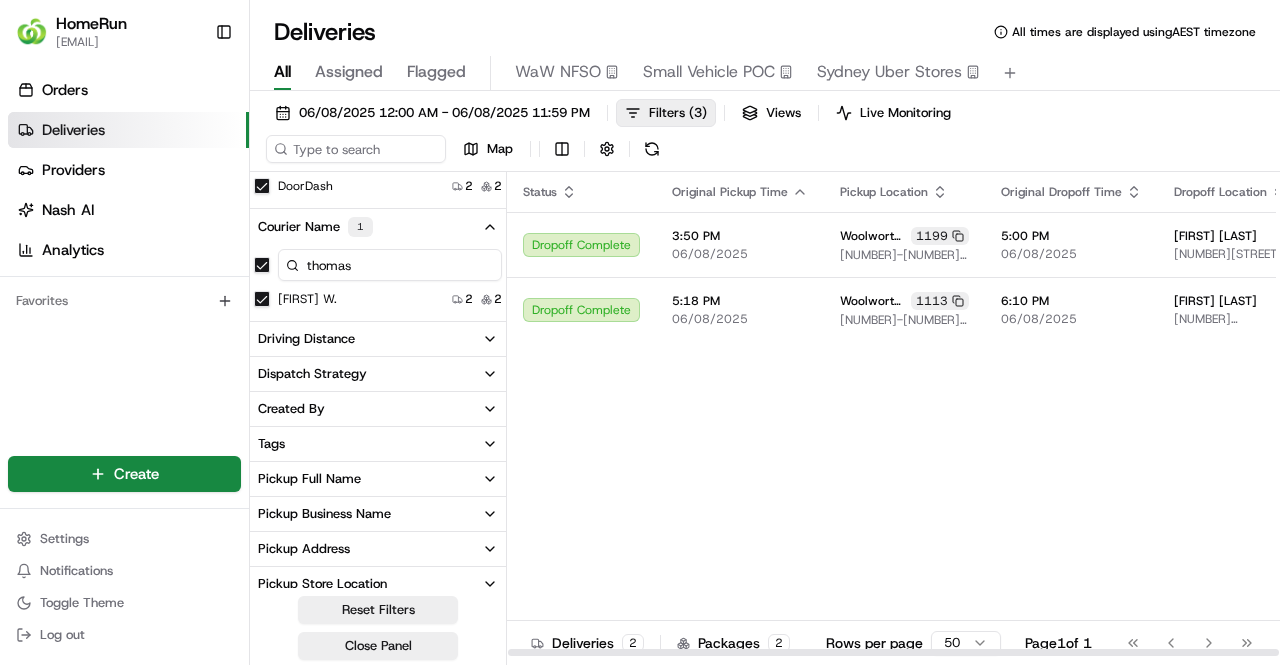 click on "STATUS ORIGINAL PICKUP TIME PICKUP LOCATION ORIGINAL DROPOFF TIME DROPOFF LOCATION PROVIDER ACTION DROPOFF COMPLETE [TIME] [DATE] [PLACE_NAME] [NUMBER] [NUMBER] [STREET], [CITY], [STATE] [POSTAL_CODE], [COUNTRY] [TIME] [DATE] [FIRST] [LAST] [PLACE_NAME] [FIRST] [LAST] COMPLETE [TIME] [DATE] [PLACE_NAME] [NUMBER] [NUMBER] [STREET], [CITY], [STATE] [POSTAL_CODE], [COUNTRY] [TIME] [DATE] [FIRST] [LAST] [PLACE_NAME] [FIRST] [LAST]" at bounding box center [1001, 414] 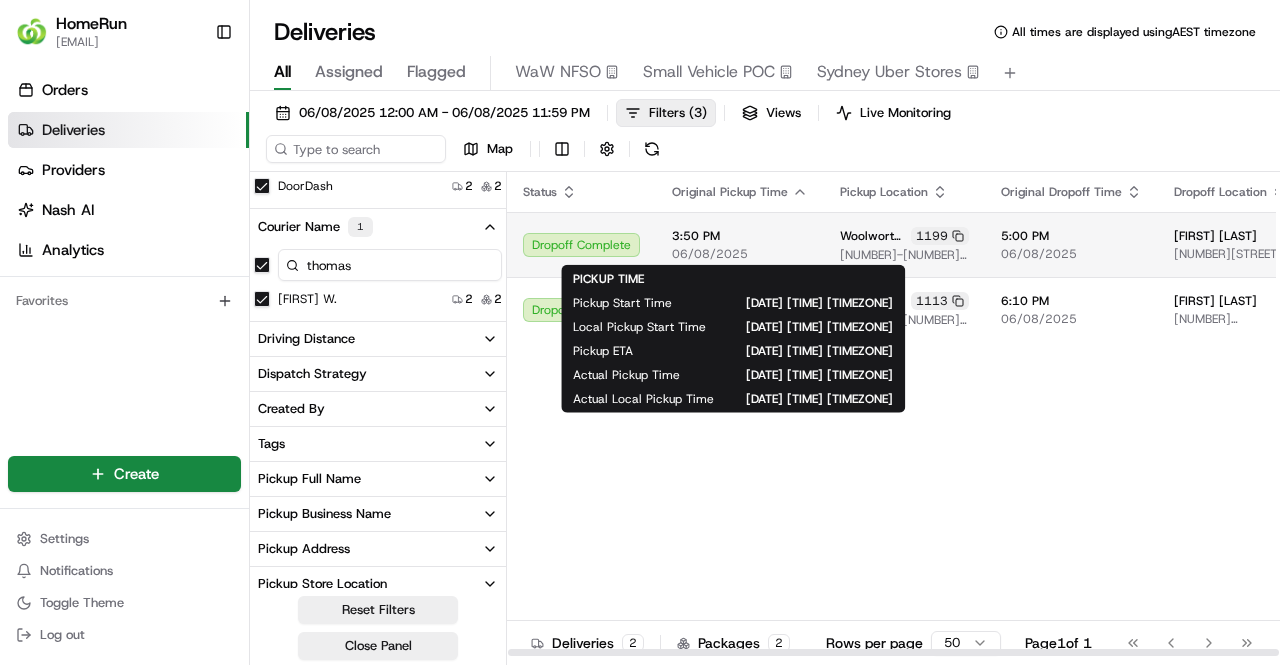 click on "06/08/2025" at bounding box center [740, 254] 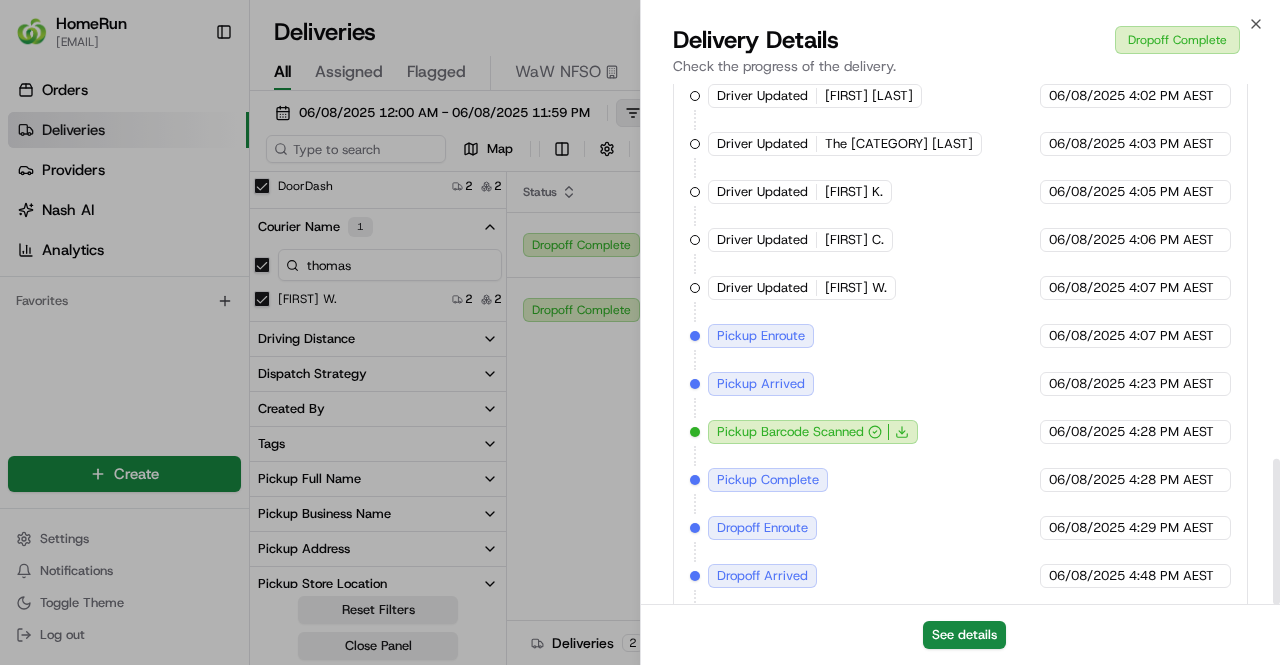 scroll, scrollTop: 1336, scrollLeft: 0, axis: vertical 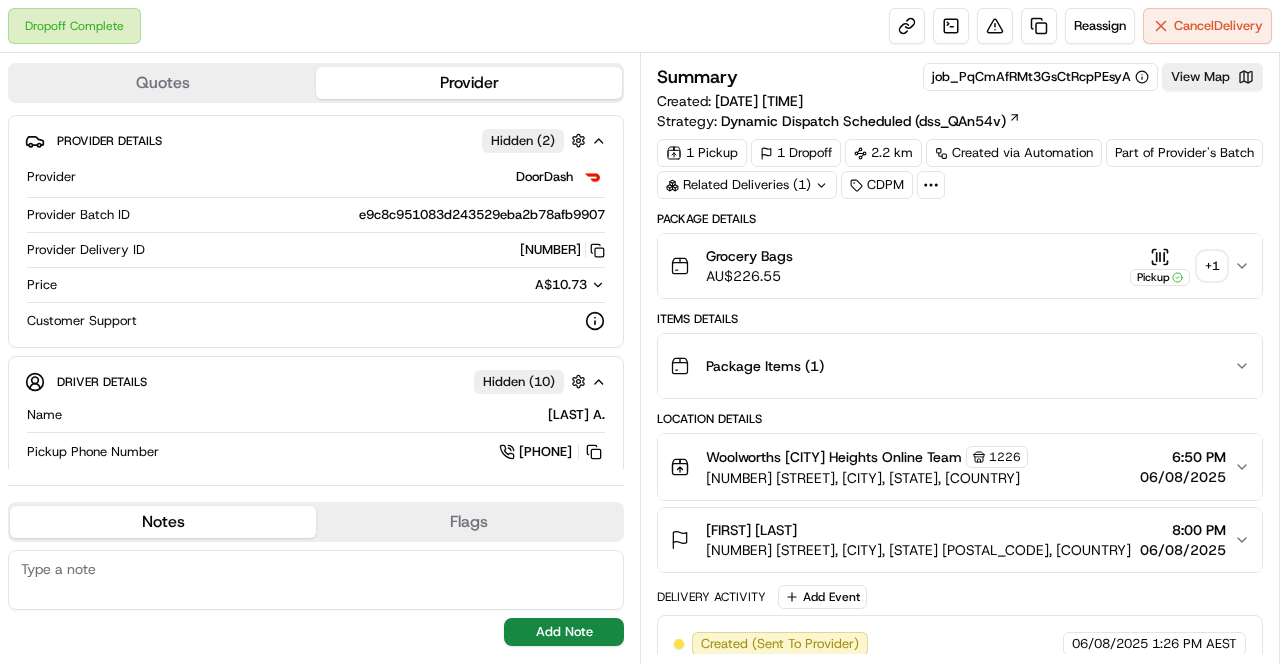 click on "+ 1" at bounding box center (1212, 266) 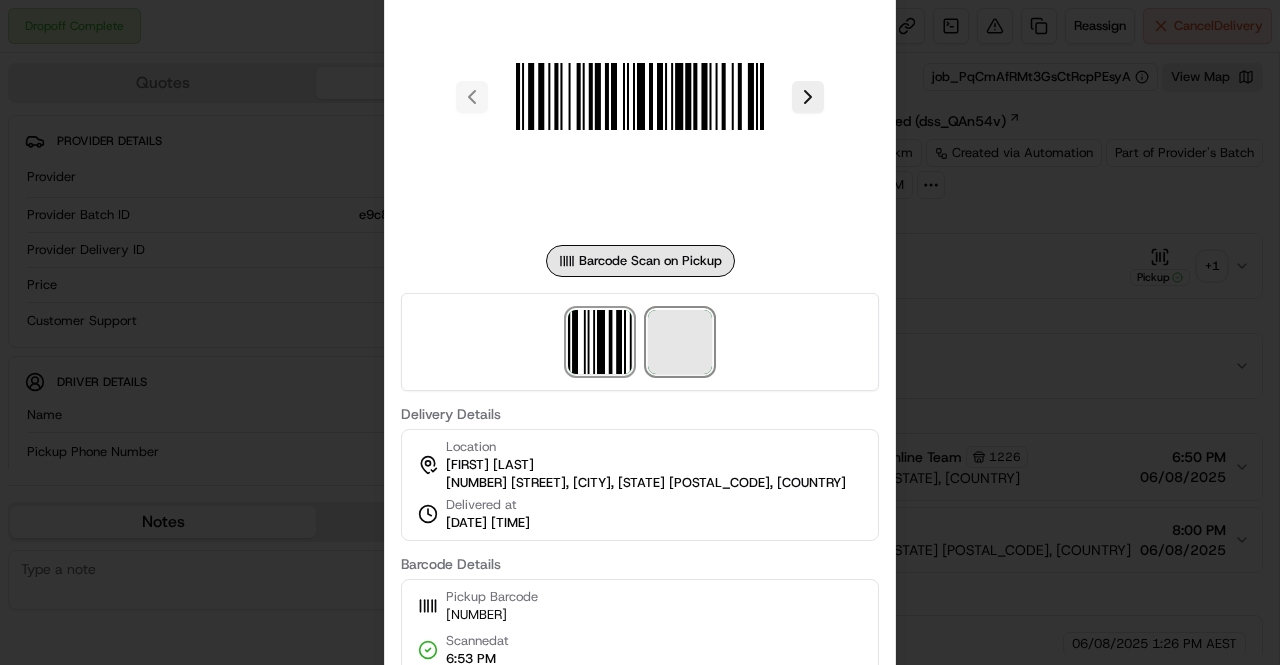 click at bounding box center [680, 342] 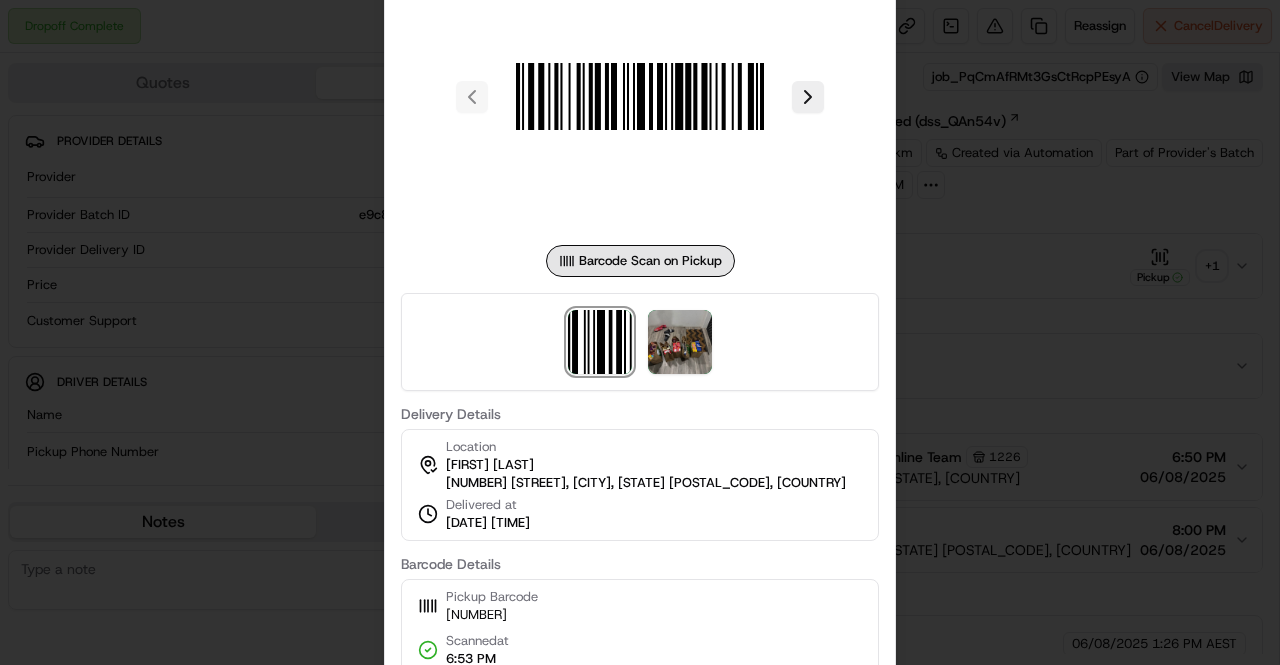 click at bounding box center (640, 332) 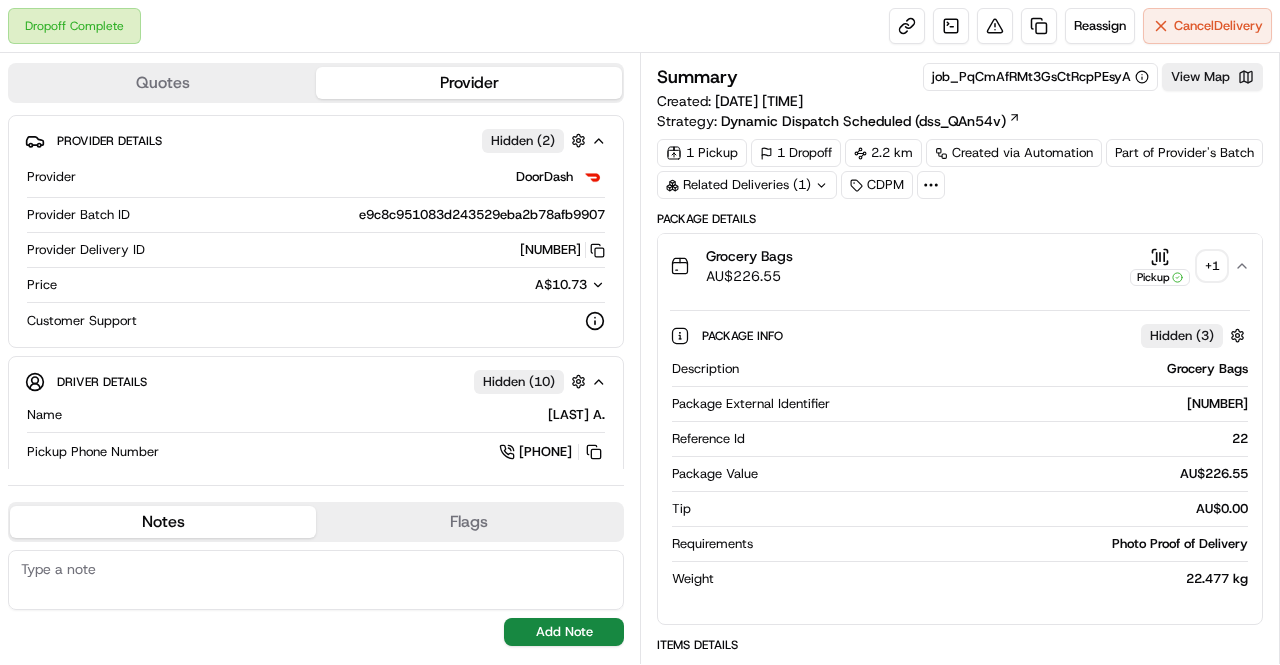click on "Grocery Bags AU$ 226.55 Pickup + 1" at bounding box center [960, 266] 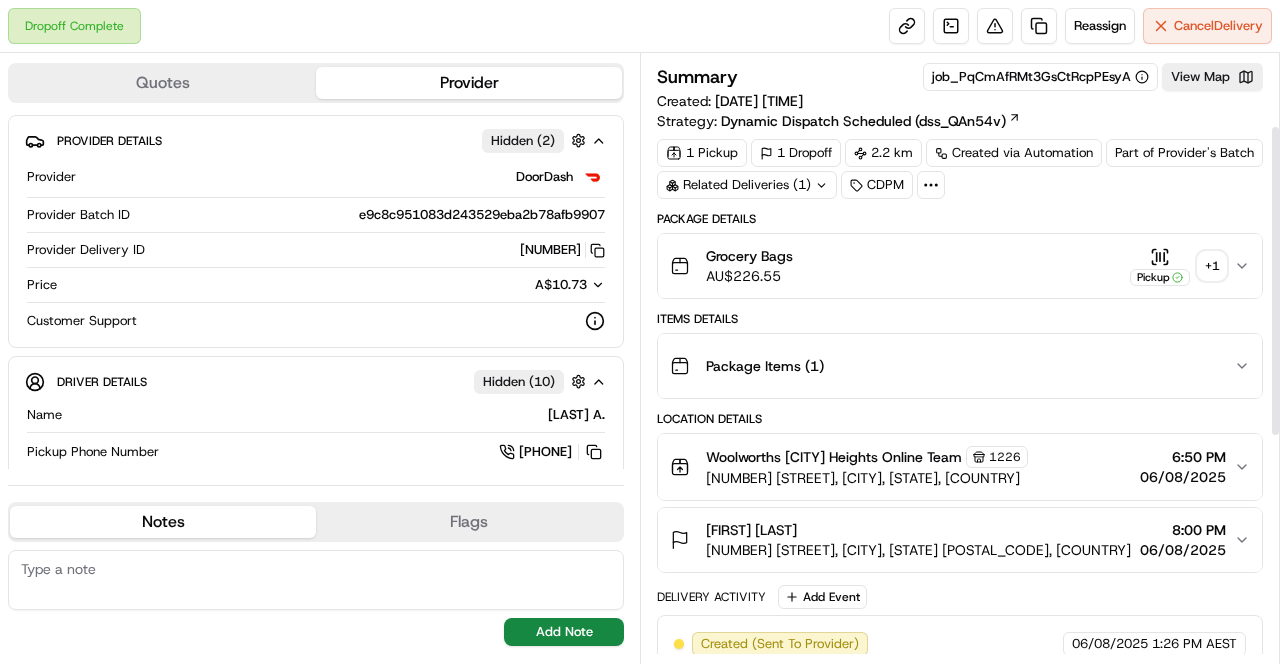 scroll, scrollTop: 369, scrollLeft: 0, axis: vertical 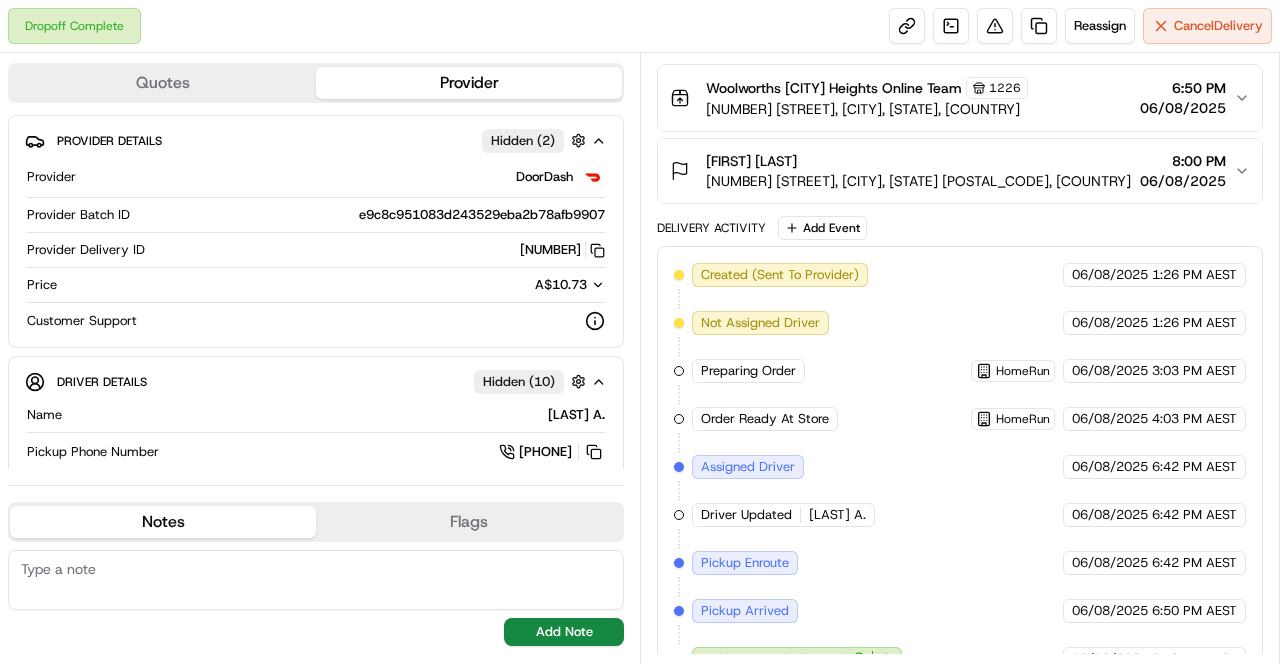 click on "Summary job_PqCmAfRMt3GsCtRcpPEsyA View Map  Created:   06/08/2025 1:26 PM Strategy:   Dynamic Dispatch Scheduled (dss_QAn54v) 1   Pickup 1   Dropoff 2.2 km Created via Automation Part of Provider's Batch Related Deliveries   (1) CDPM Package Details Grocery Bags AU$ 226.55 Pickup + 1 Items Details Package Items ( 1 ) Location Details Woolworths Fairfield Heights Online Team 1226 186 The Boulevard, Fairfield Heights, NSW 2165, AU 6:50 PM 06/08/2025  naaz sulaiman 14 Lawrence St, Fairfield, NSW 2165, AU 8:00 PM 06/08/2025 Delivery Activity Add Event Created (Sent To Provider) DoorDash 06/08/2025 1:26 PM AEST Not Assigned Driver DoorDash 06/08/2025 1:26 PM AEST Preparing Order HomeRun 06/08/2025 3:03 PM AEST Order Ready At Store HomeRun 06/08/2025 4:03 PM AEST Assigned Driver DoorDash 06/08/2025 6:42 PM AEST Driver Updated Sevel A. DoorDash 06/08/2025 6:42 PM AEST Pickup Enroute DoorDash 06/08/2025 6:42 PM AEST Pickup Arrived DoorDash 06/08/2025 6:50 PM AEST Pickup Barcode   Scanned DoorDash 06/08/2025 DoorDash" at bounding box center [960, 358] 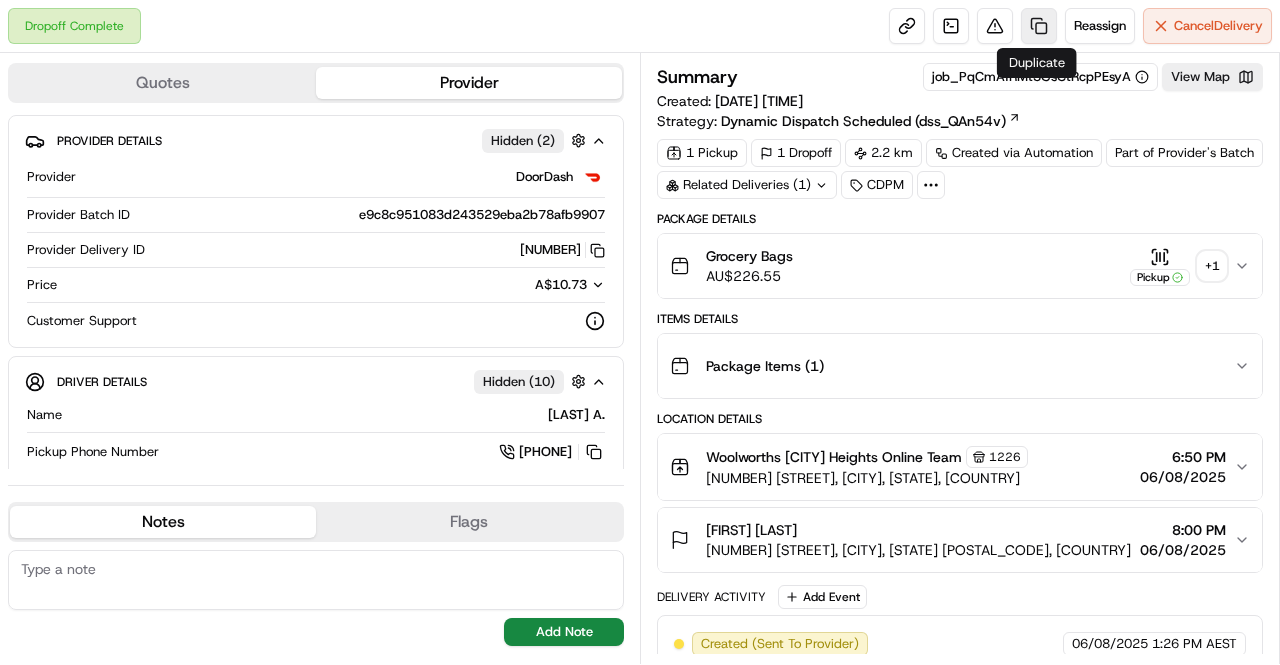 click at bounding box center [1039, 26] 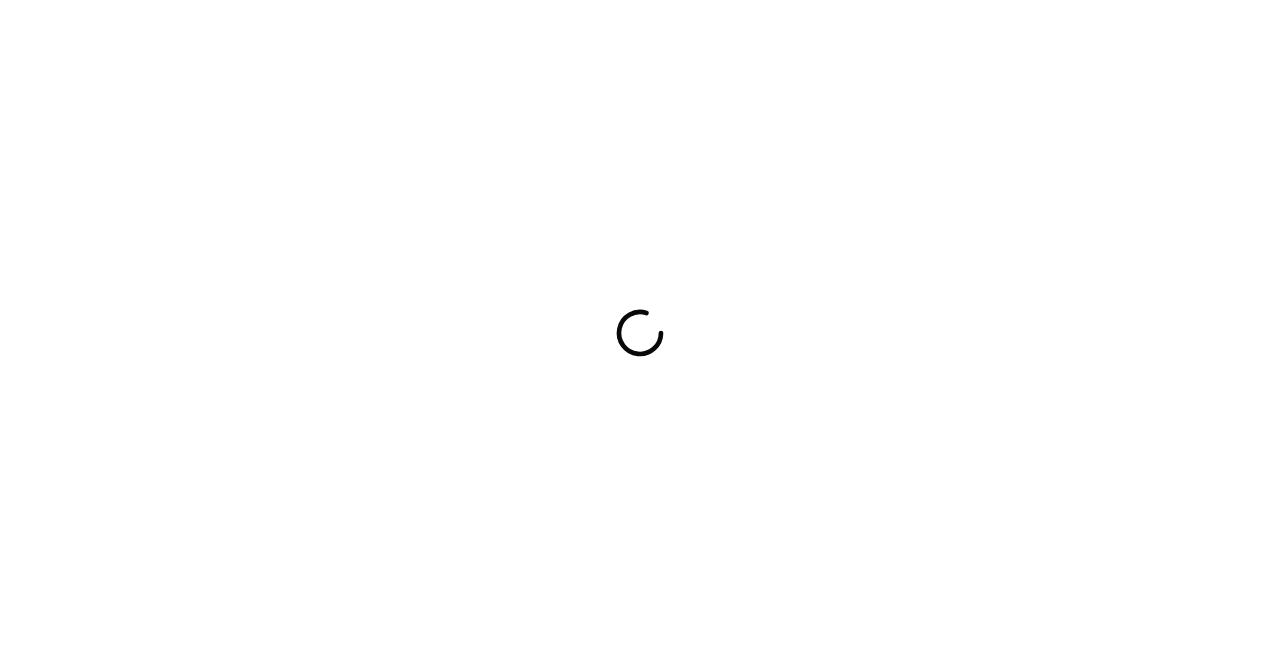 scroll, scrollTop: 0, scrollLeft: 0, axis: both 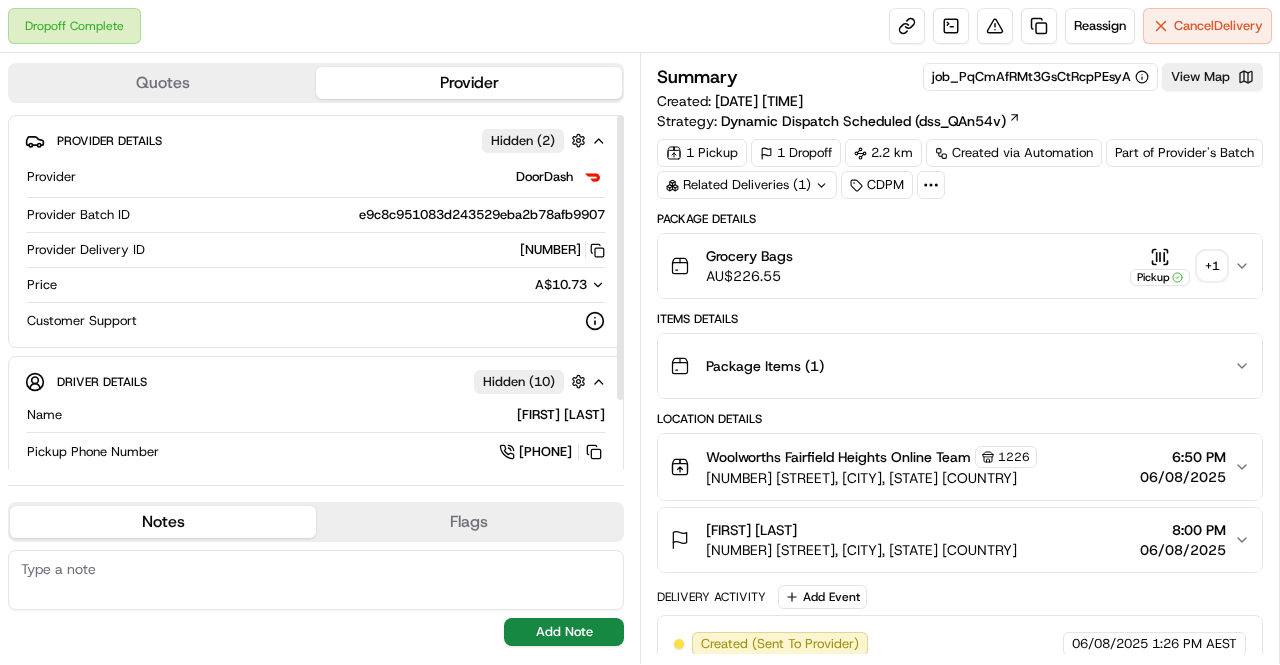 click on "Grocery Bags AU$ 226.55 Pickup + 1" at bounding box center (952, 266) 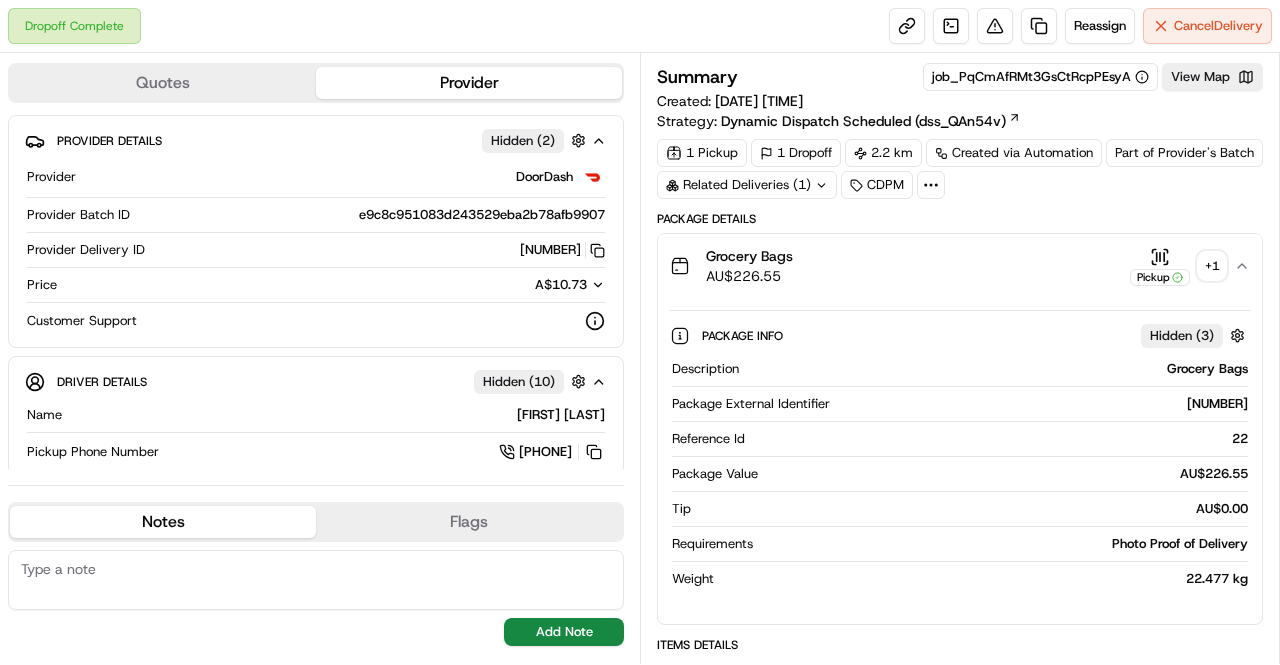 click on "+ 1" at bounding box center (1212, 266) 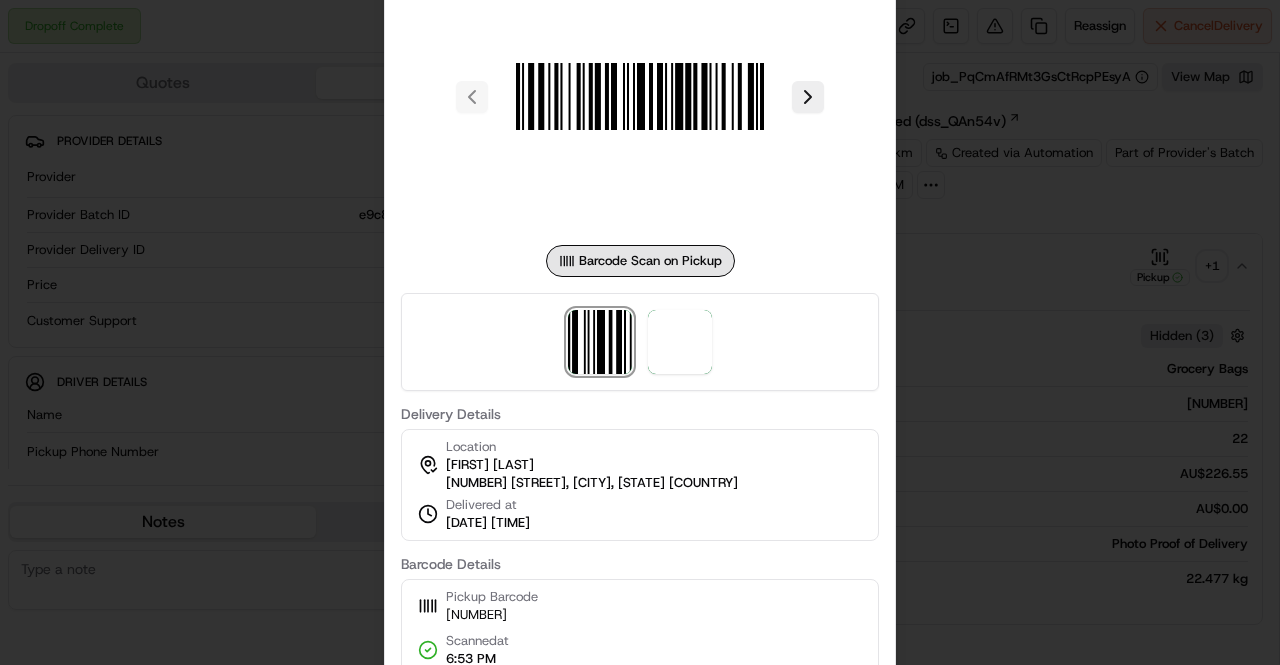 click at bounding box center [640, 332] 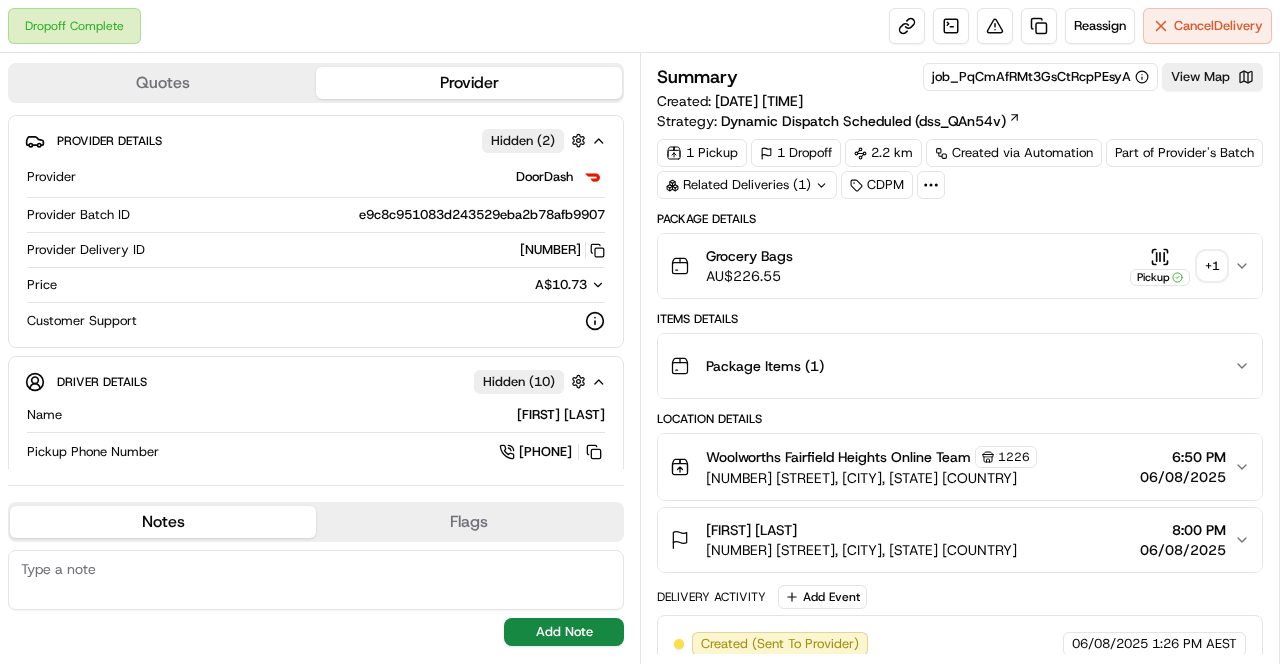 click on "Related Deliveries   (1)" at bounding box center (747, 185) 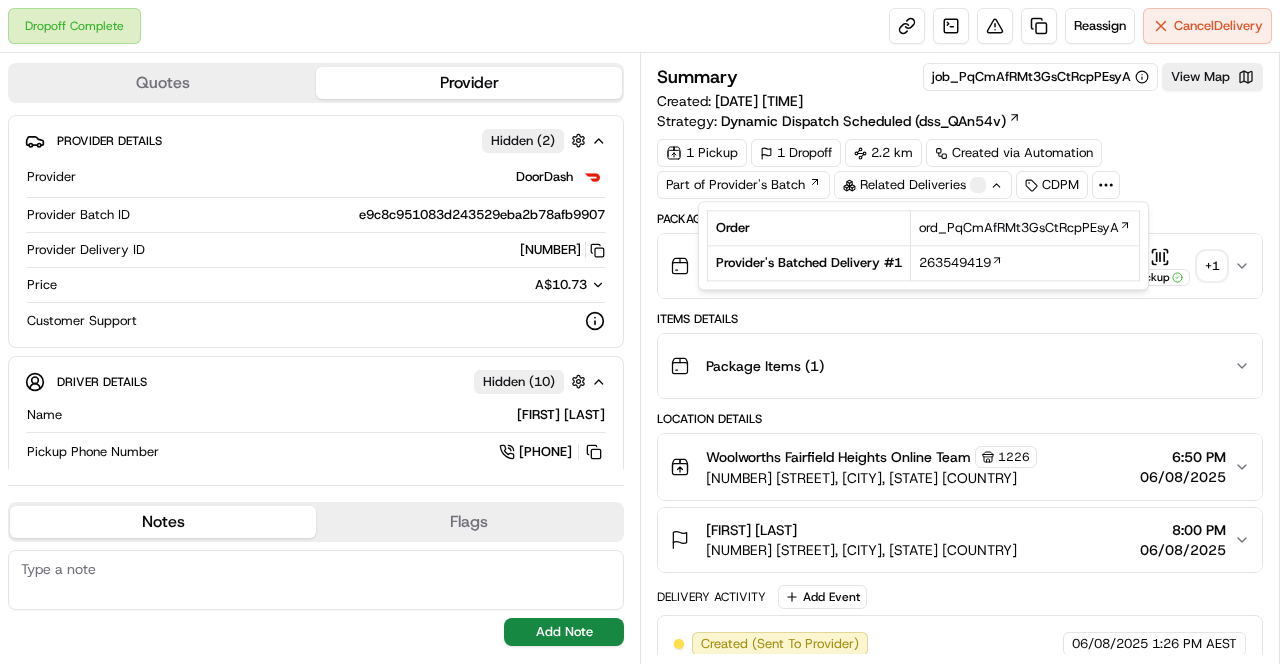 click on "Summary job_PqCmAfRMt3GsCtRcpPEsyA View Map  Created:   [DATE] [TIME] Strategy:   Dynamic Dispatch Scheduled (dss_QAn54v) 1   Pickup 1   Dropoff 2.2 km Created via Automation Part of Provider's Batch Related Deliveries   CDPM Package Details Grocery Bags AU$ 226.55 Pickup + 1 Items Details Package Items ( 1 ) Location Details Woolworths Fairfield Heights Online Team 1226 [NUMBER] [STREET], [CITY], [STATE], [COUNTRY] 6:50 PM [DATE]  [FIRST] [LAST] [NUMBER] [STREET], [CITY], [STATE], [COUNTRY] 8:00 PM [DATE] Delivery Activity Add Event Created (Sent To Provider) DoorDash [DATE] [TIME] AEST Not Assigned Driver DoorDash [DATE] [TIME] AEST Preparing Order HomeRun [DATE] [TIME] AEST Order Ready At Store HomeRun [DATE] [TIME] AEST Assigned Driver DoorDash [DATE] [TIME] AEST Driver Updated [FIRST] [LAST]. DoorDash [DATE] [TIME] AEST Pickup Enroute DoorDash [DATE] [TIME] AEST Pickup Arrived DoorDash [DATE] [TIME] AEST Pickup Barcode   Scanned DoorDash [DATE] [TIME] AEST" at bounding box center (960, 656) 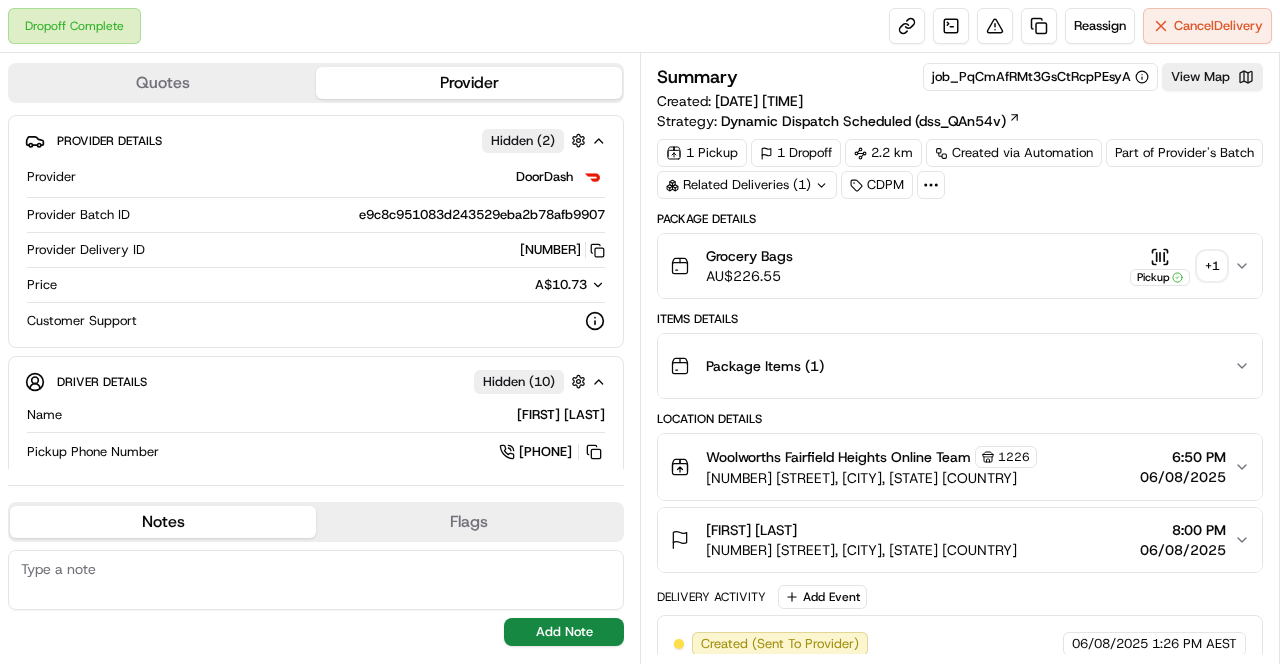 click on "Pickup + 1" at bounding box center (1178, 266) 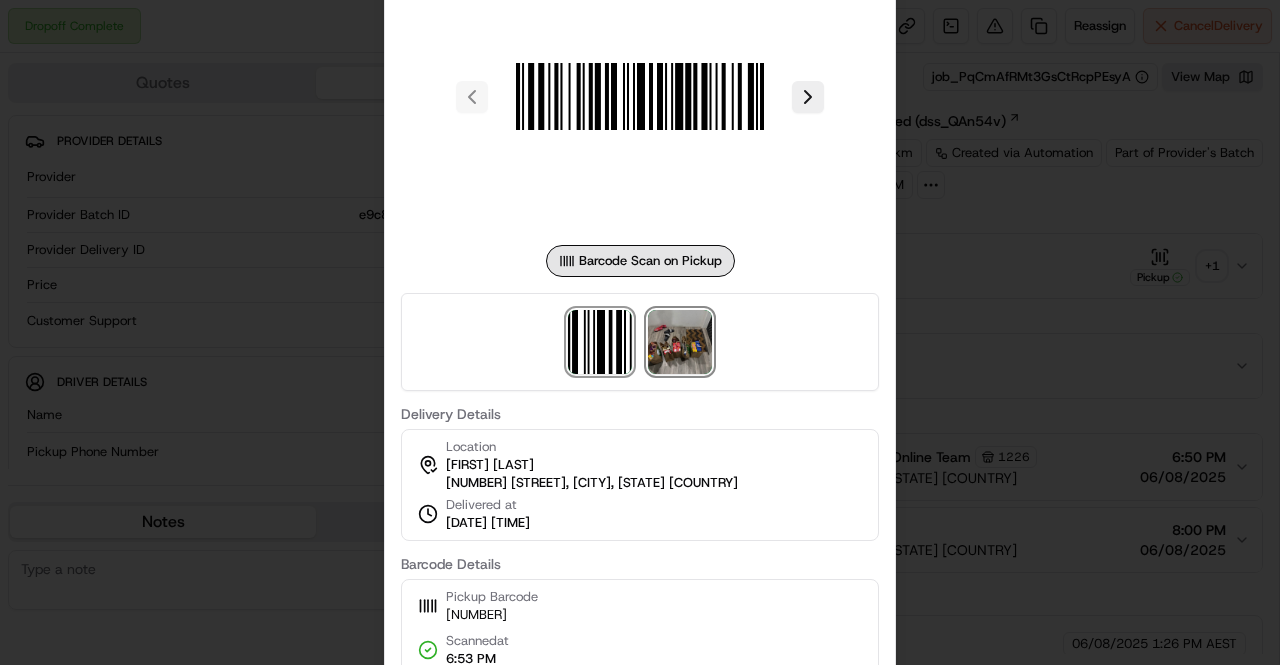 click at bounding box center (680, 342) 